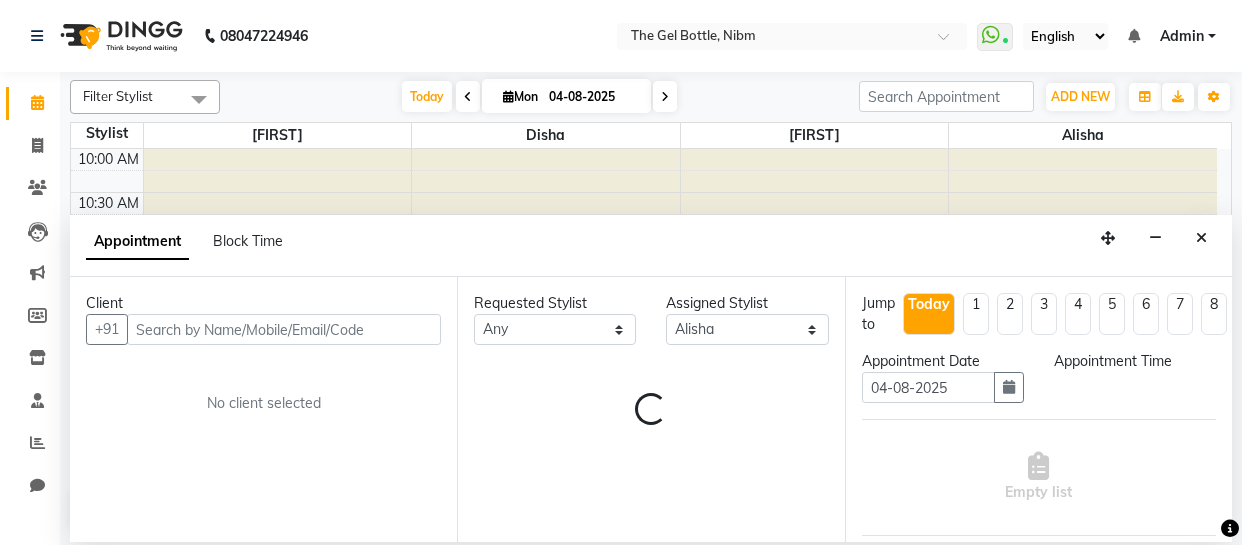 select on "85008" 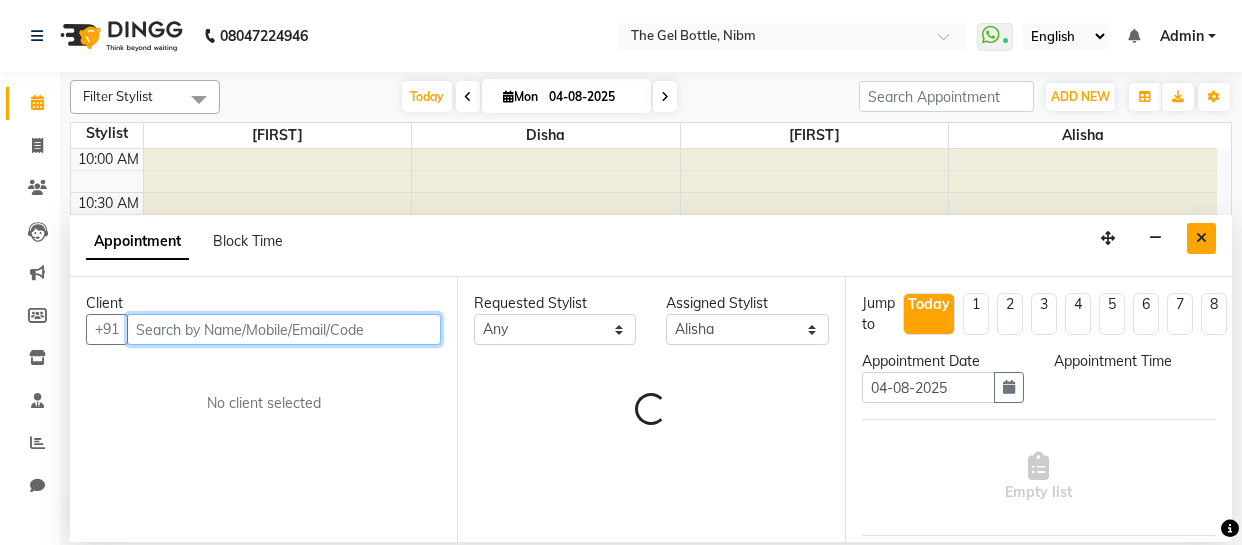 scroll, scrollTop: 0, scrollLeft: 0, axis: both 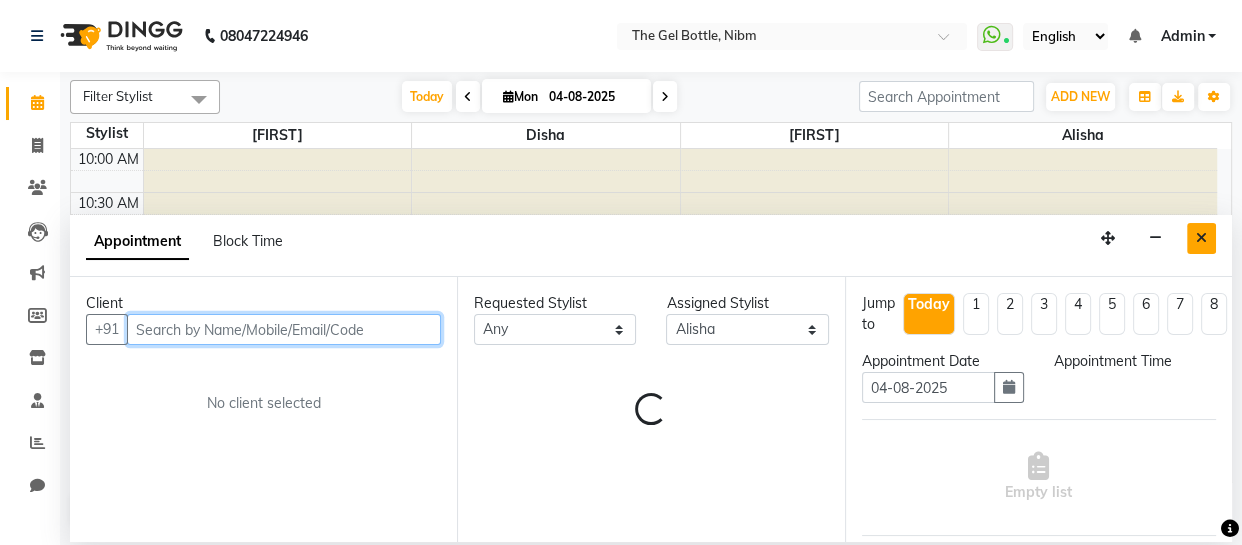 select on "1140" 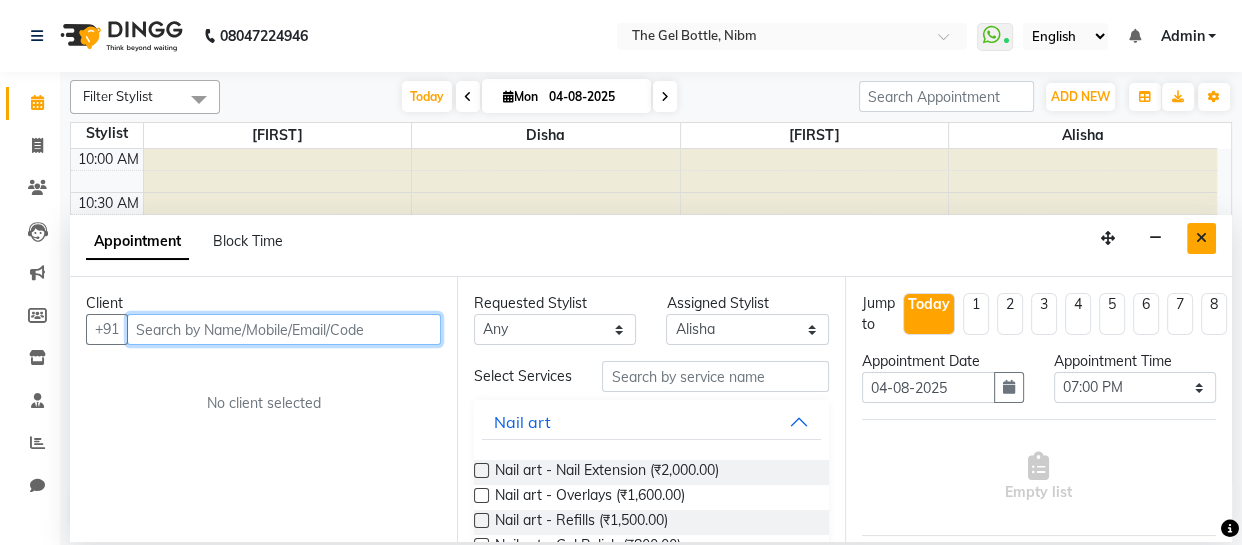 scroll, scrollTop: 630, scrollLeft: 0, axis: vertical 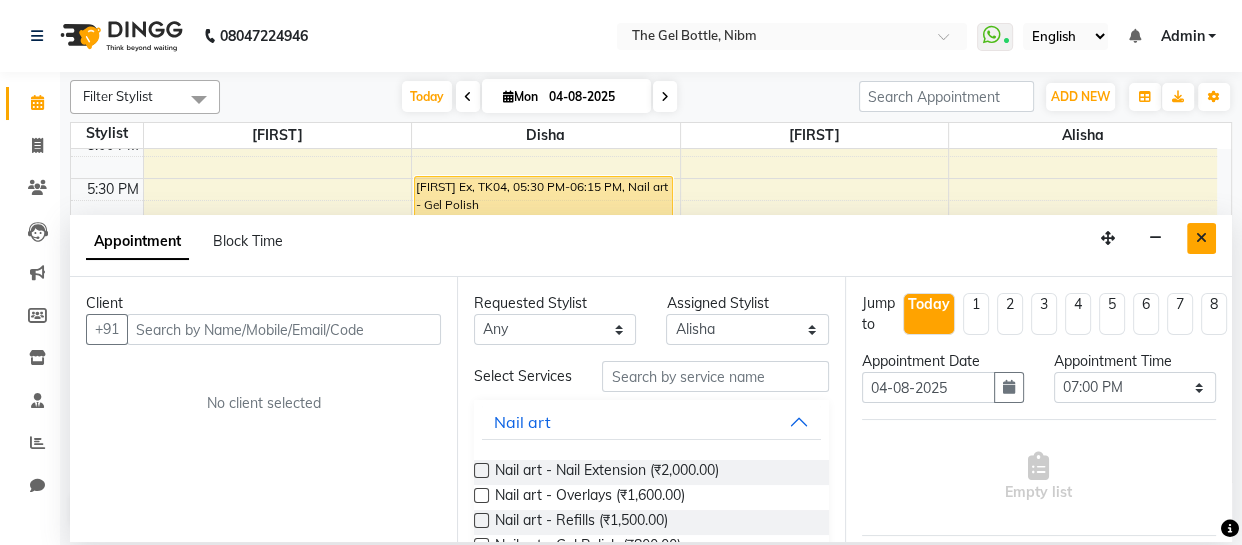 click at bounding box center (1201, 238) 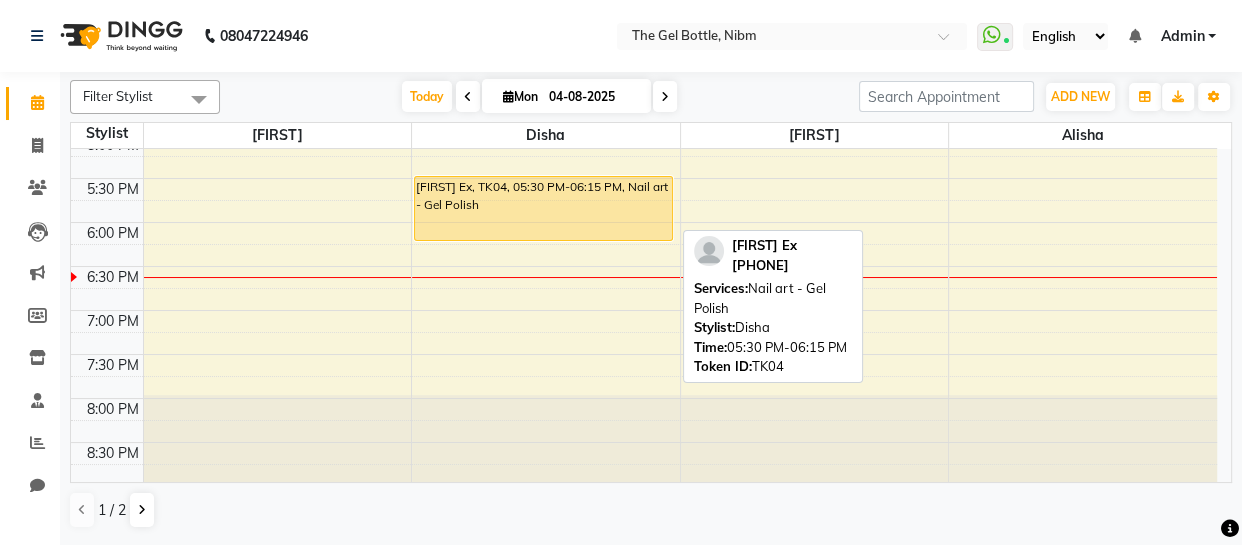 click on "[FIRST] Ex, TK04, 05:30 PM-06:15 PM, Nail art - Gel Polish" at bounding box center [543, 208] 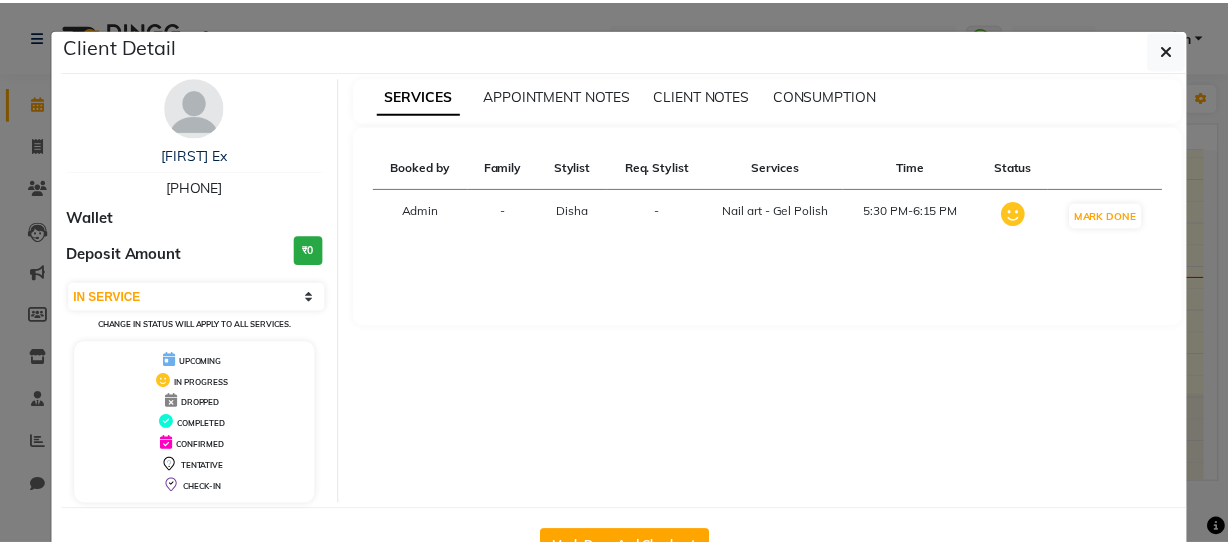scroll, scrollTop: 66, scrollLeft: 0, axis: vertical 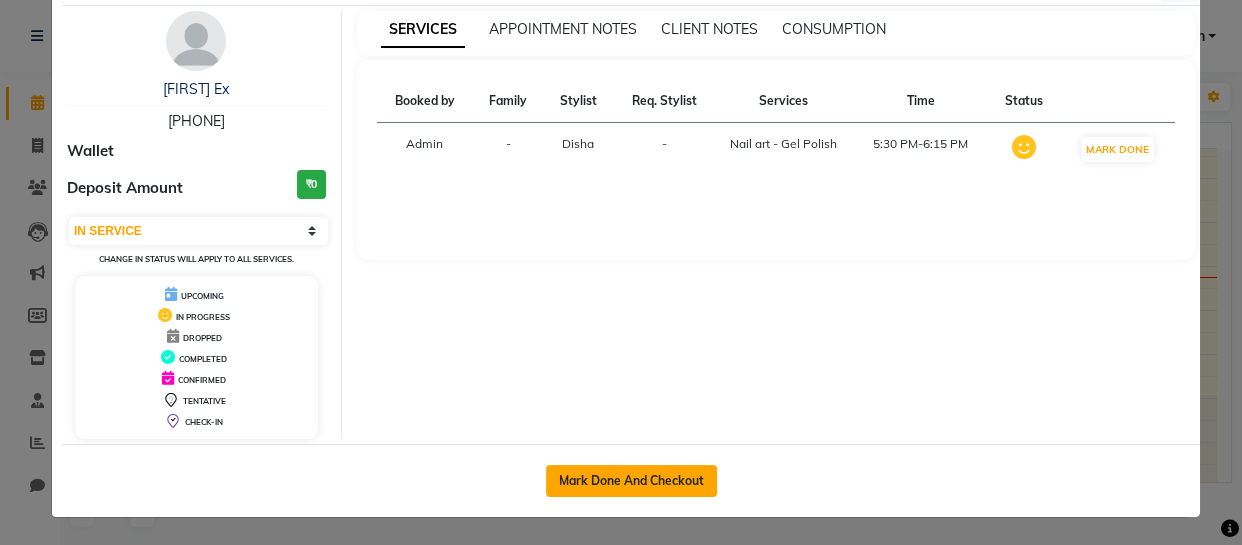 click on "Mark Done And Checkout" 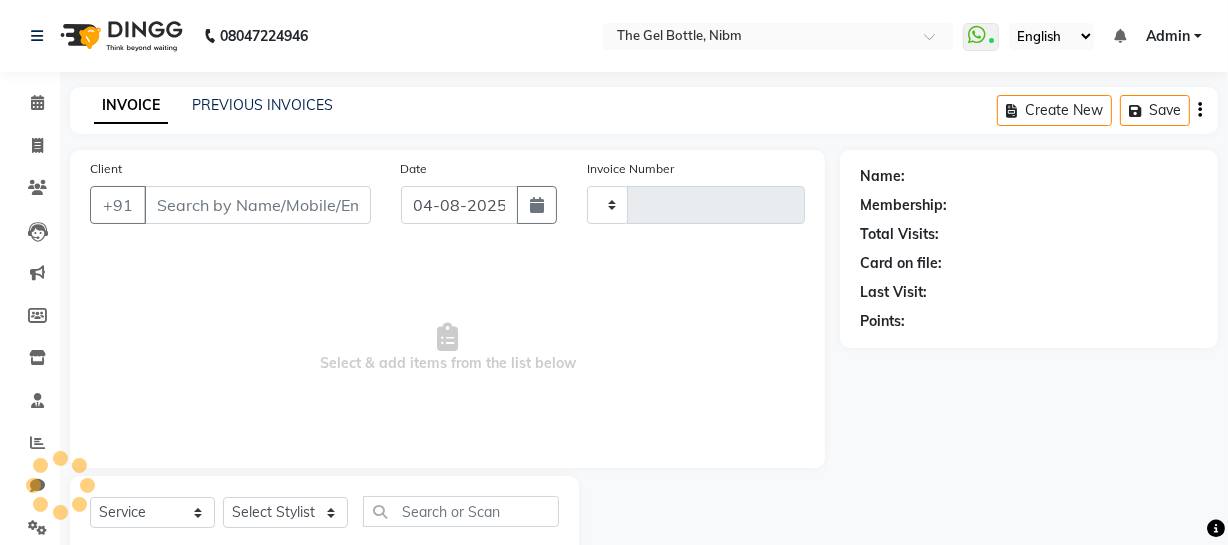 type on "0208" 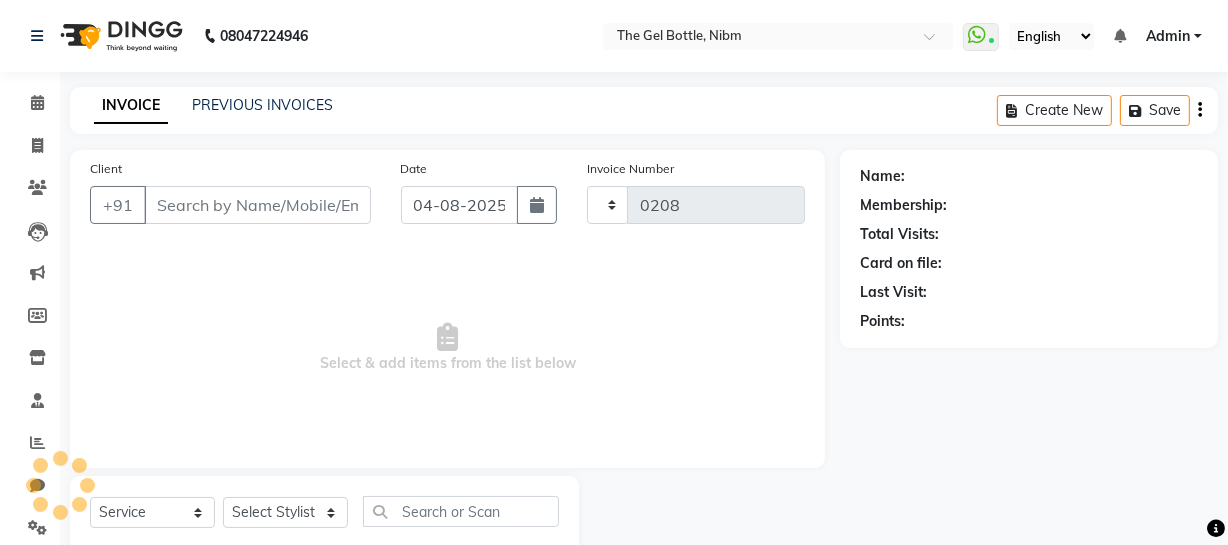 select on "7762" 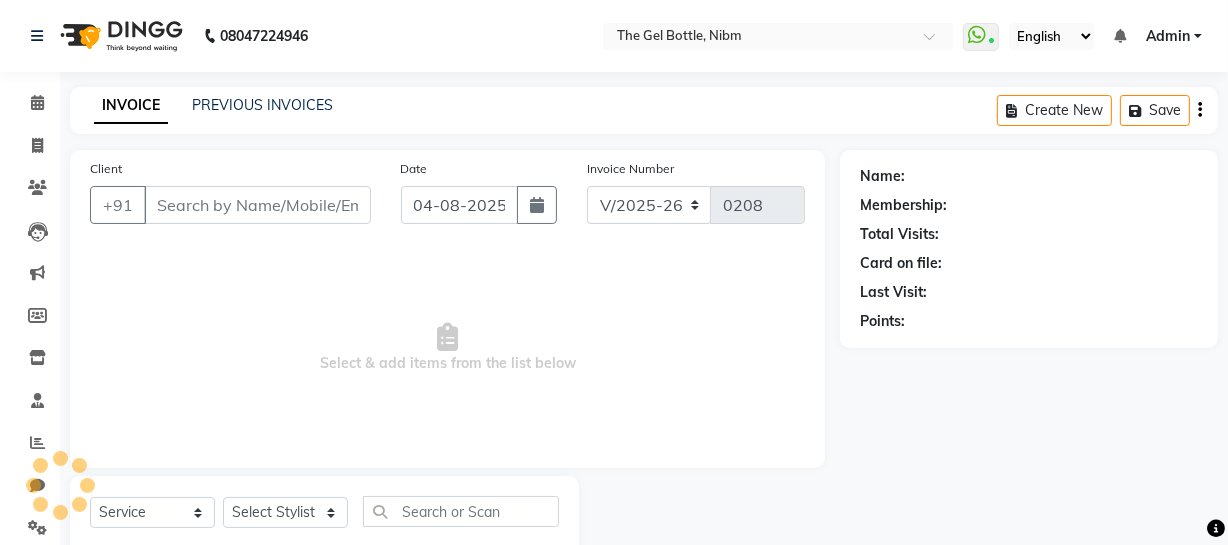 type on "[PHONE]" 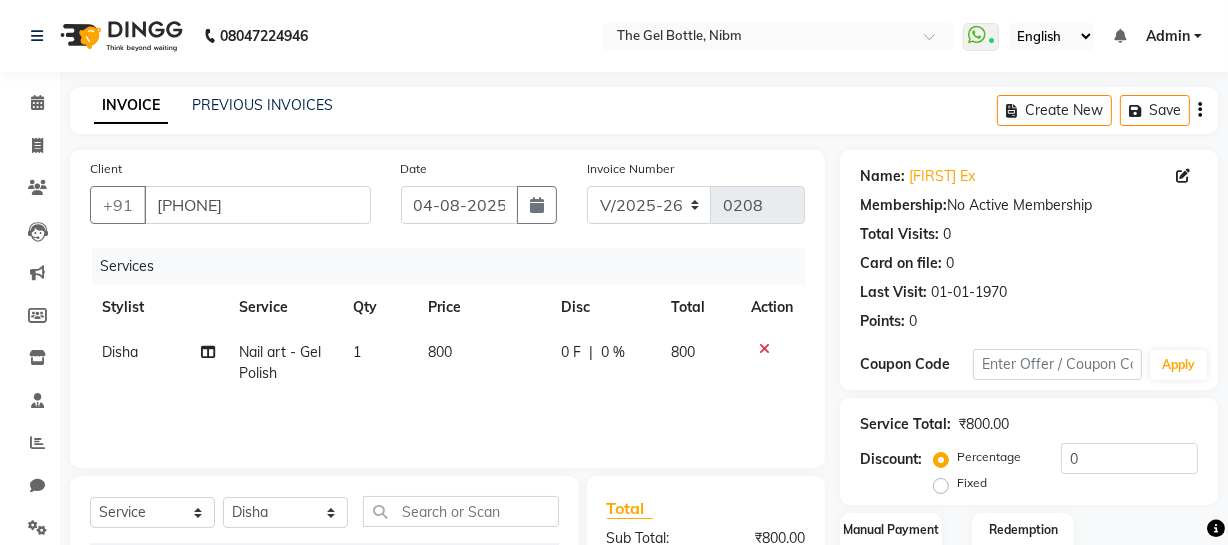 click on "800" 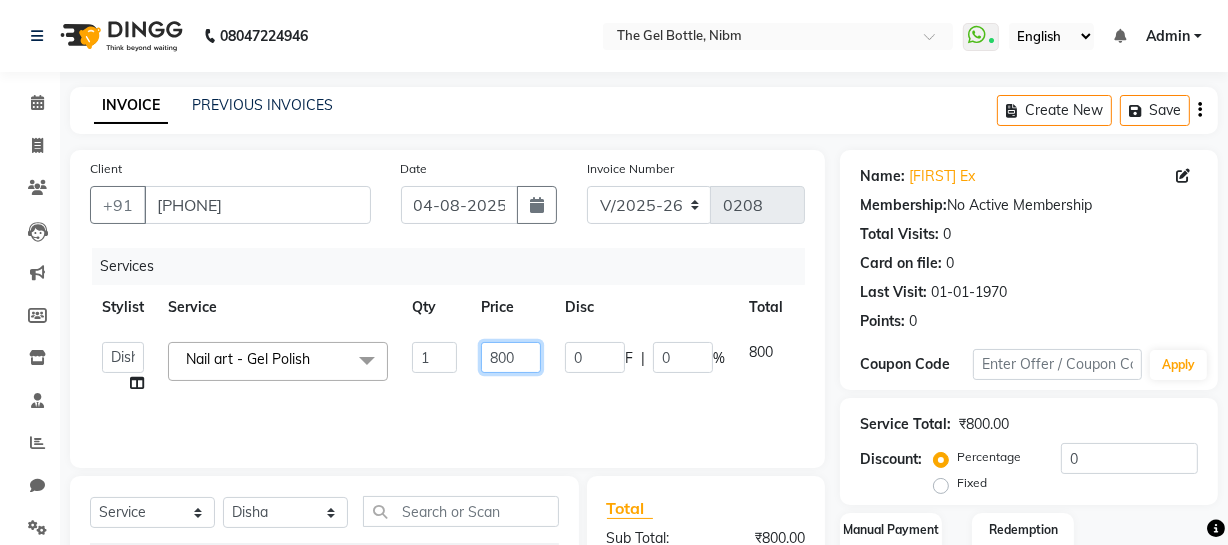click on "800" 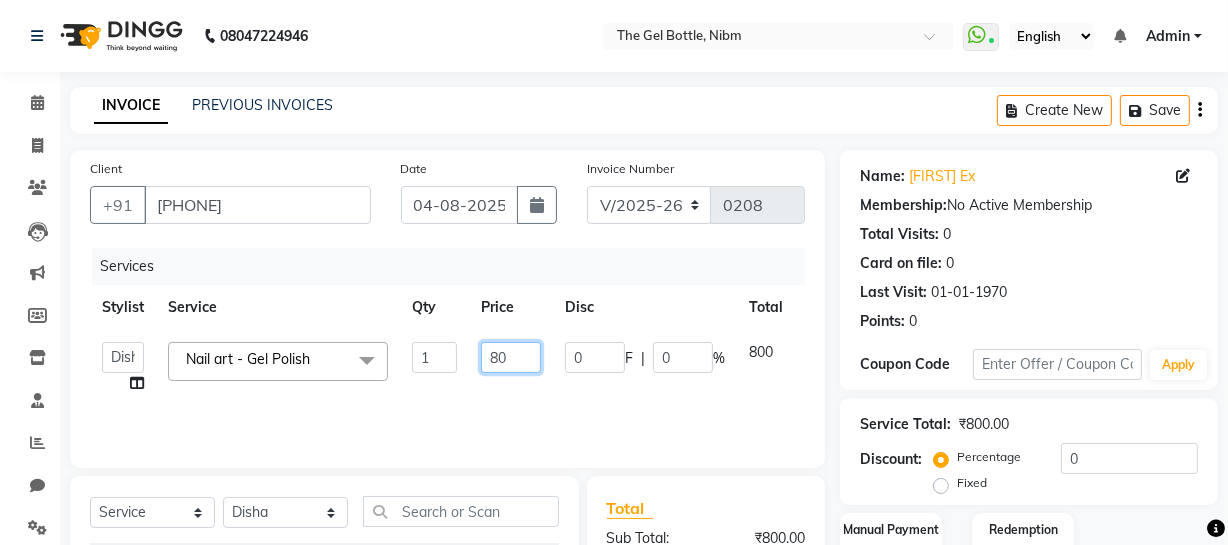 type on "8" 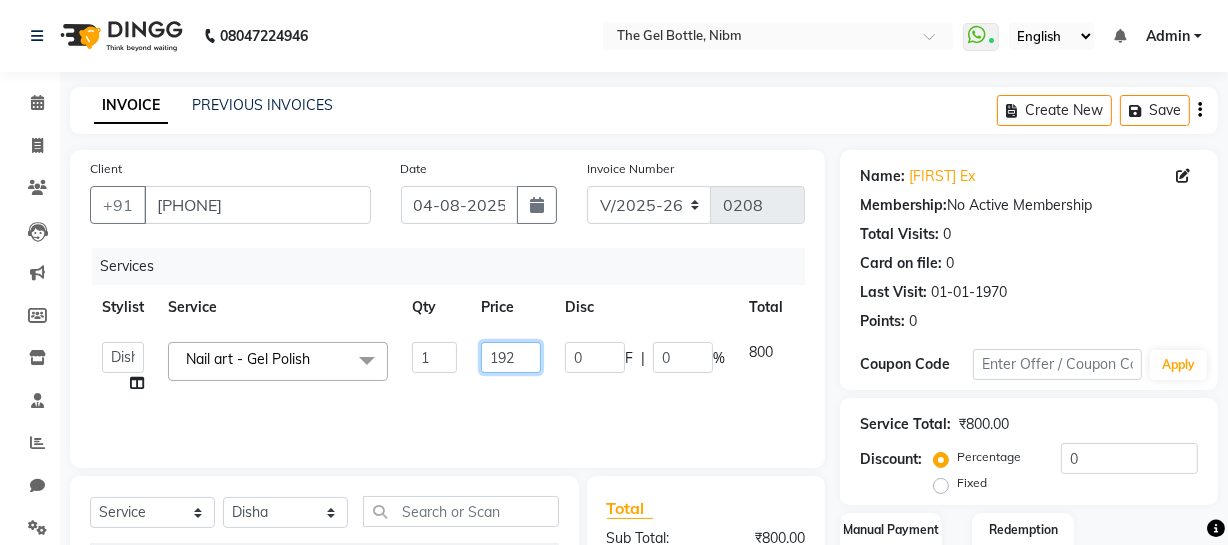 type on "1920" 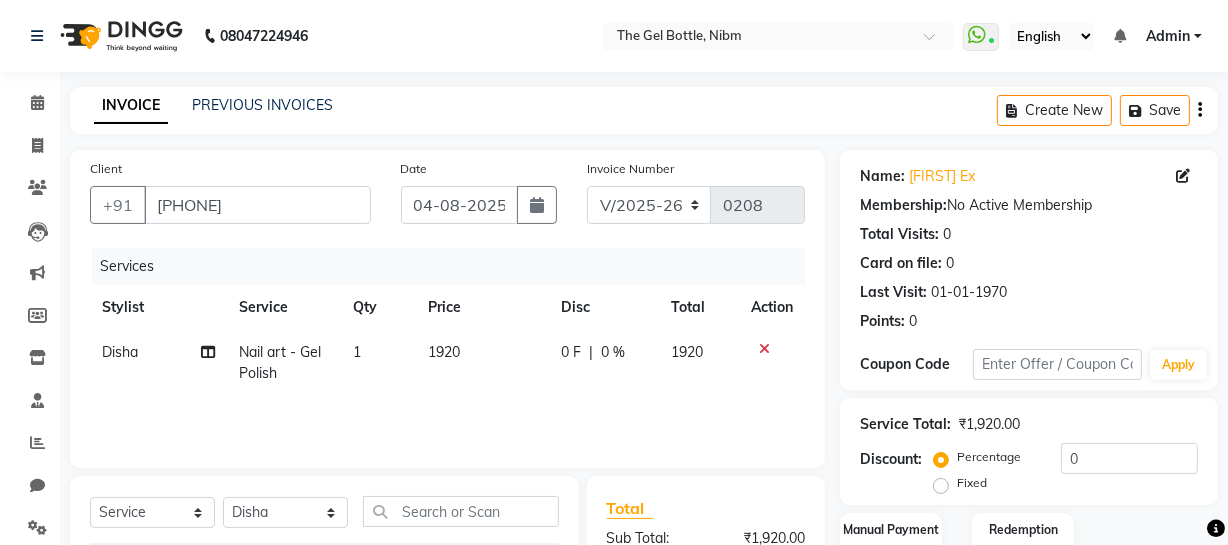 click on "Fixed" 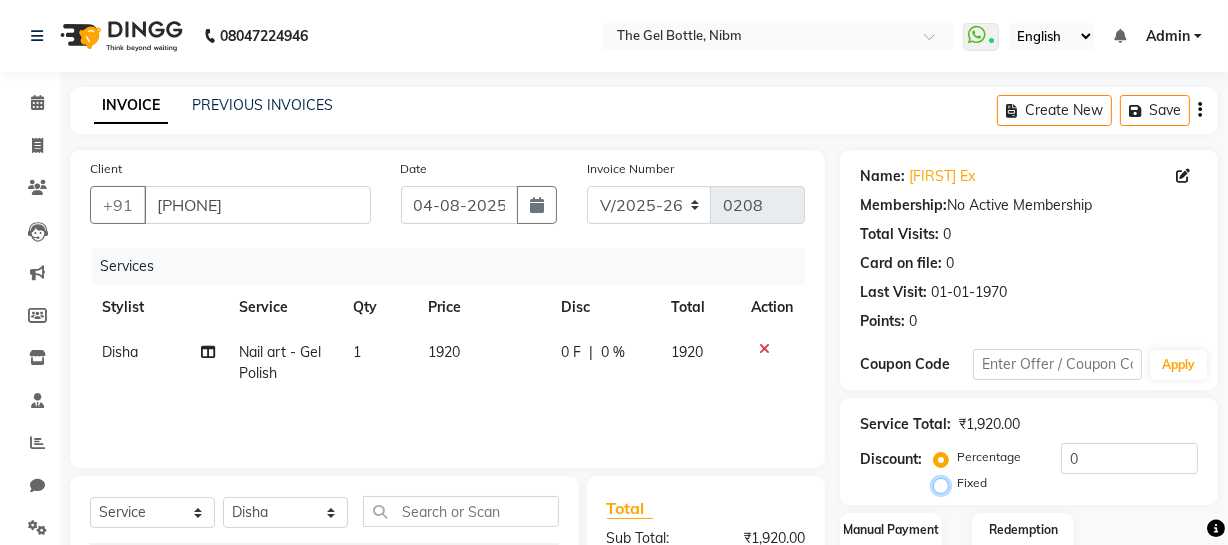 click on "Fixed" at bounding box center (945, 483) 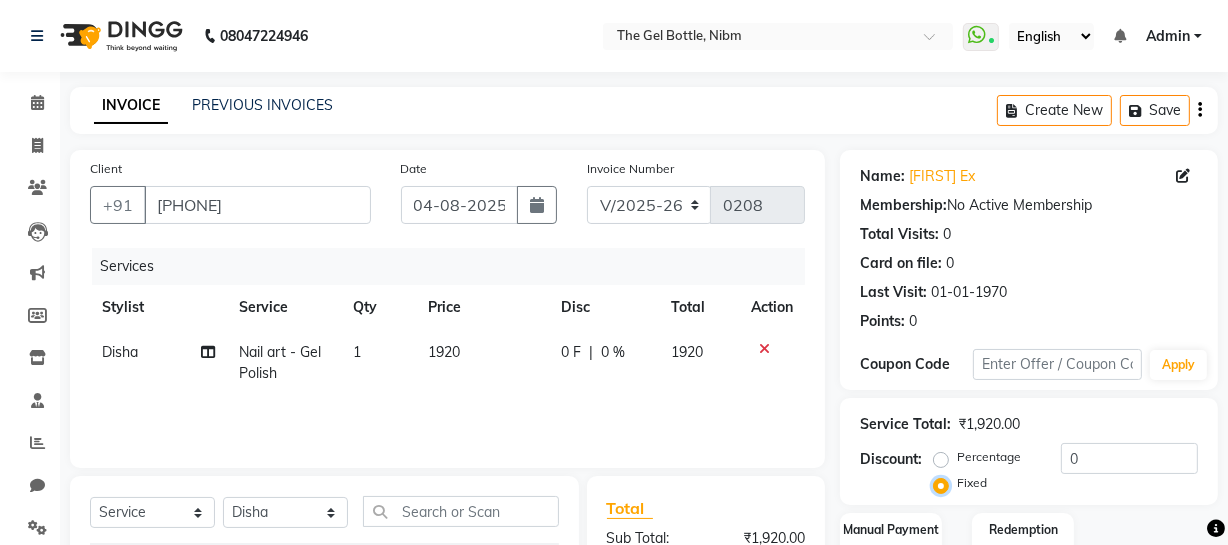 scroll, scrollTop: 257, scrollLeft: 0, axis: vertical 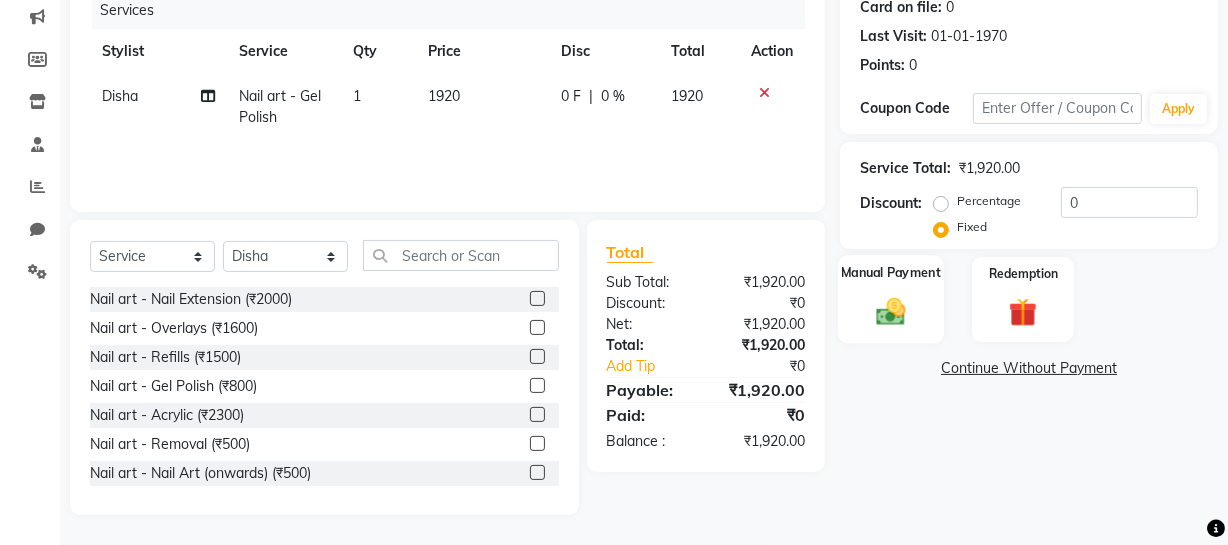 click 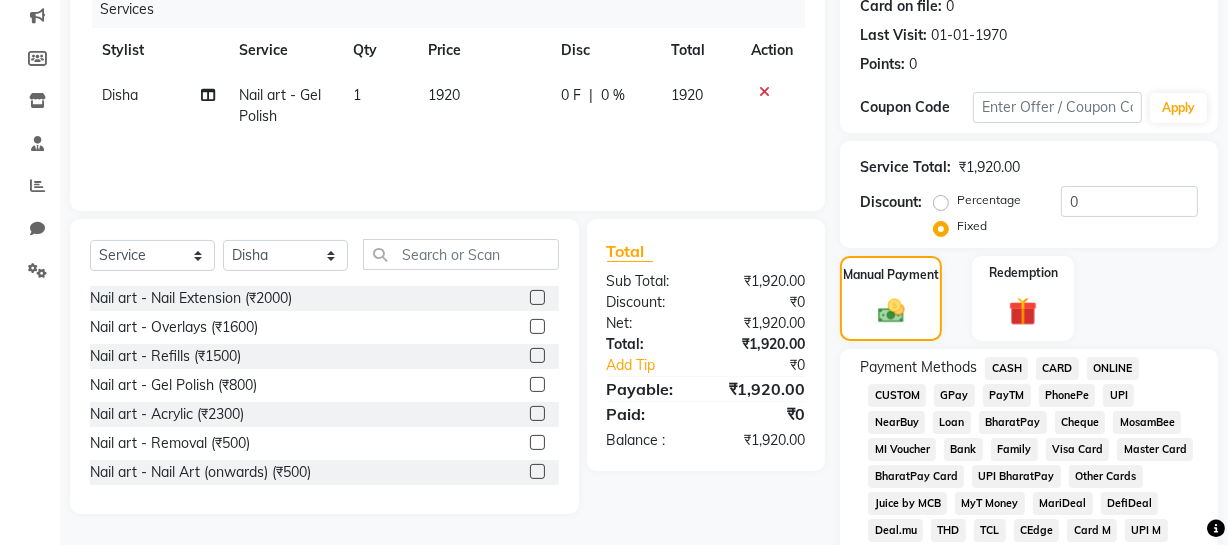 click on "GPay" 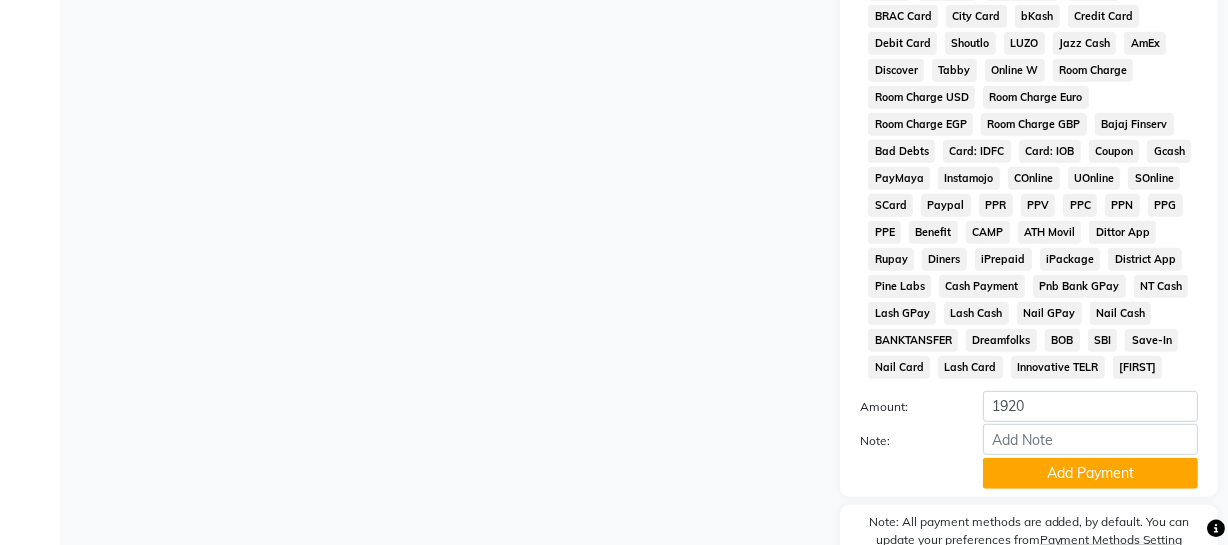 scroll, scrollTop: 1059, scrollLeft: 0, axis: vertical 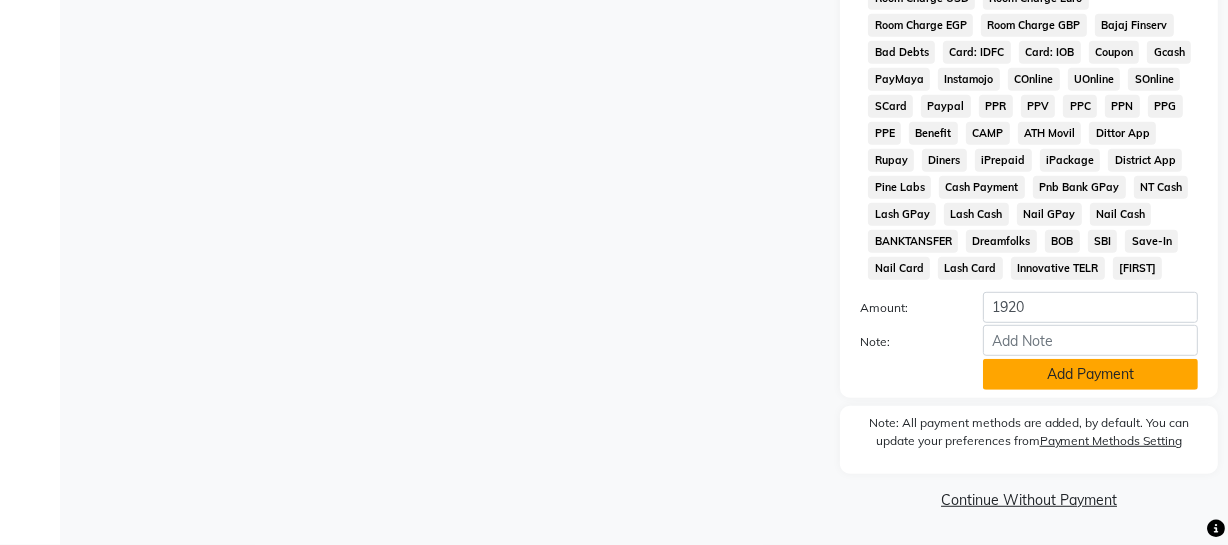 click on "Add Payment" 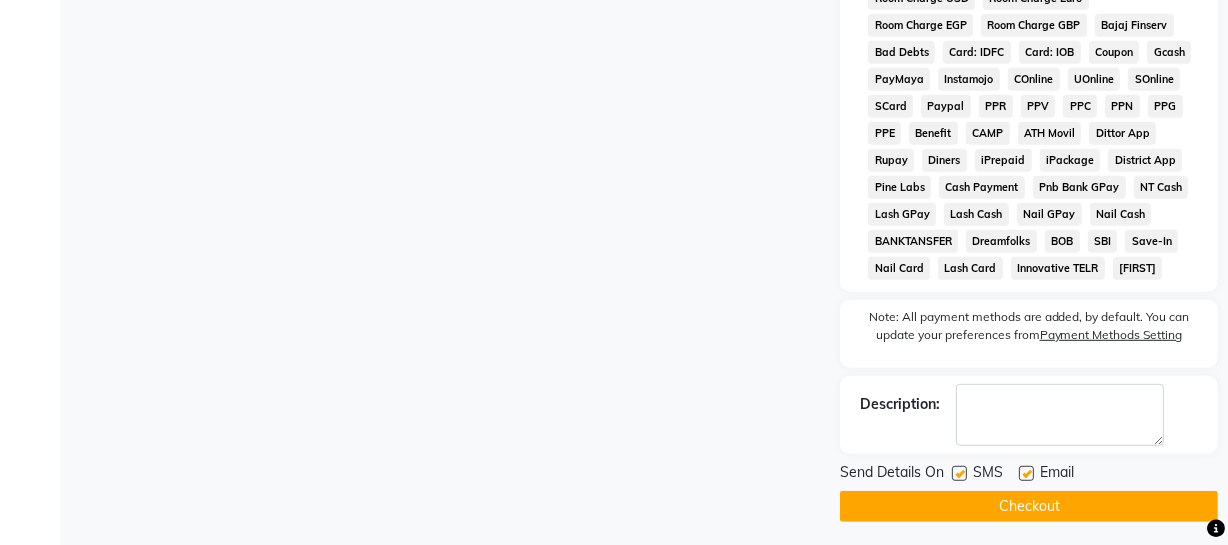 click on "Checkout" 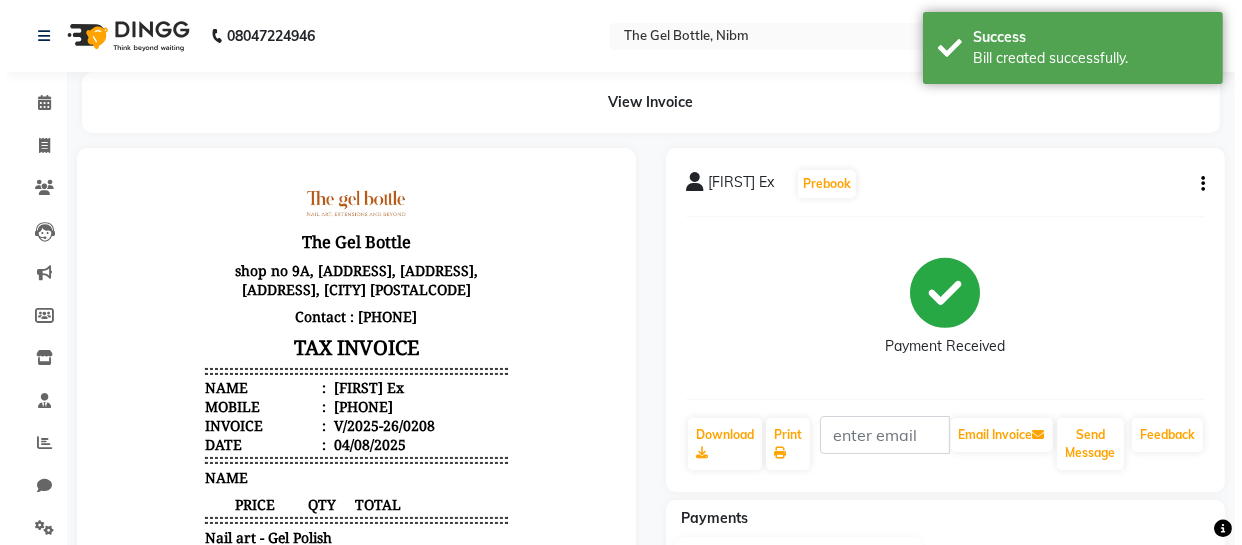 scroll, scrollTop: 0, scrollLeft: 0, axis: both 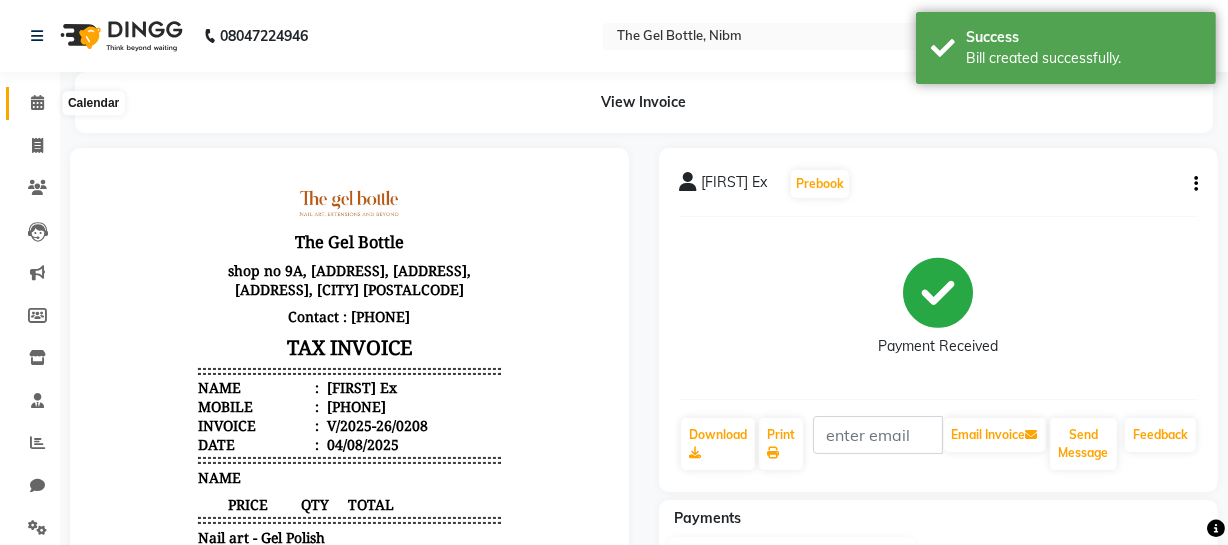click 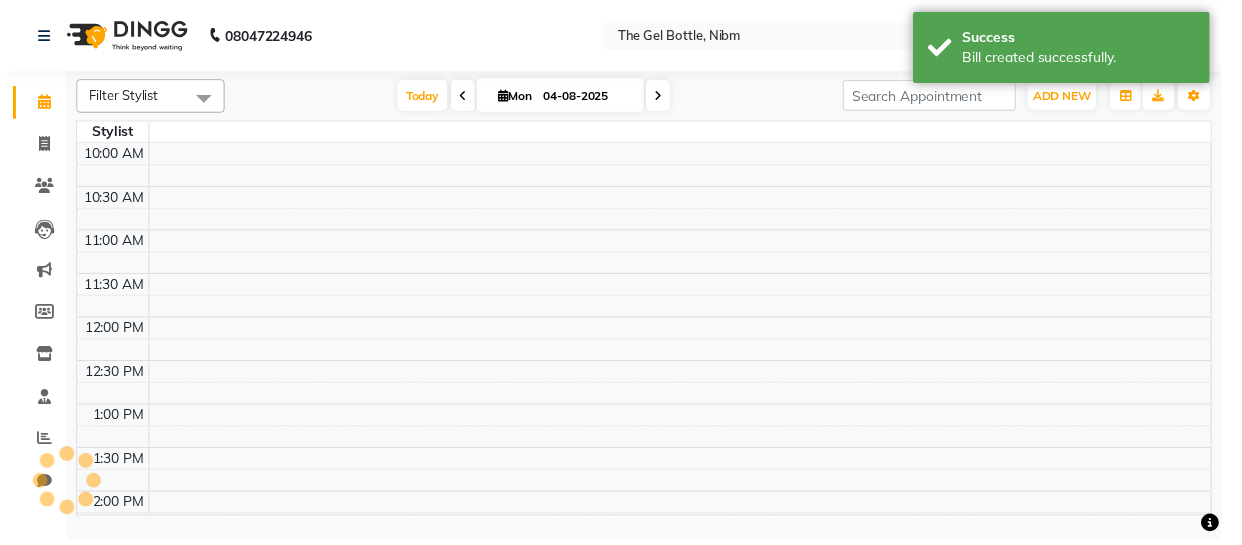 scroll, scrollTop: 0, scrollLeft: 0, axis: both 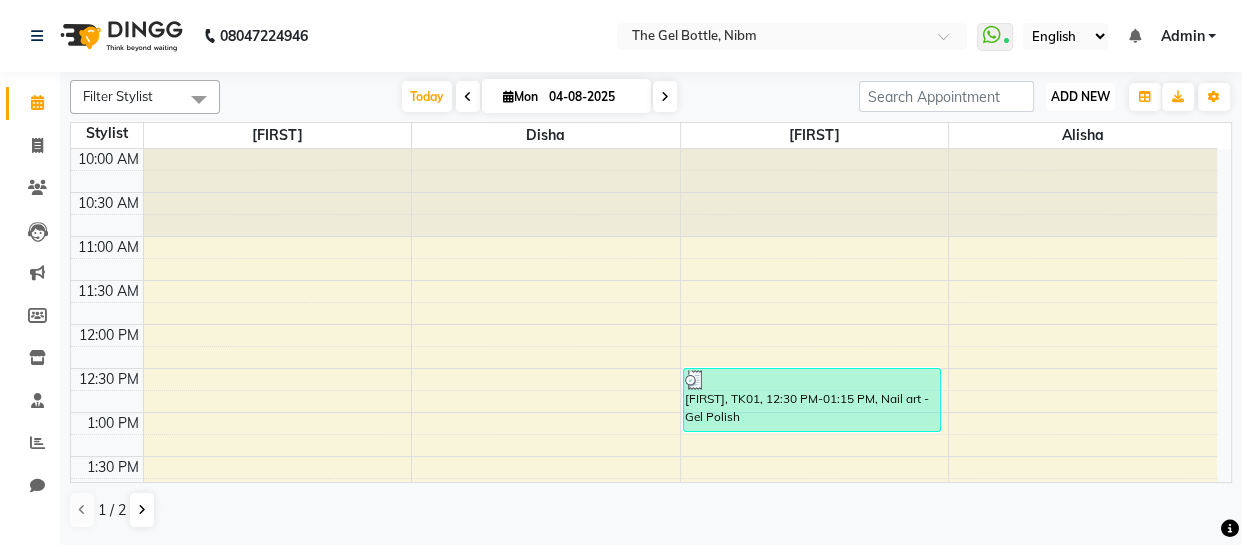 click on "ADD NEW" at bounding box center (1080, 96) 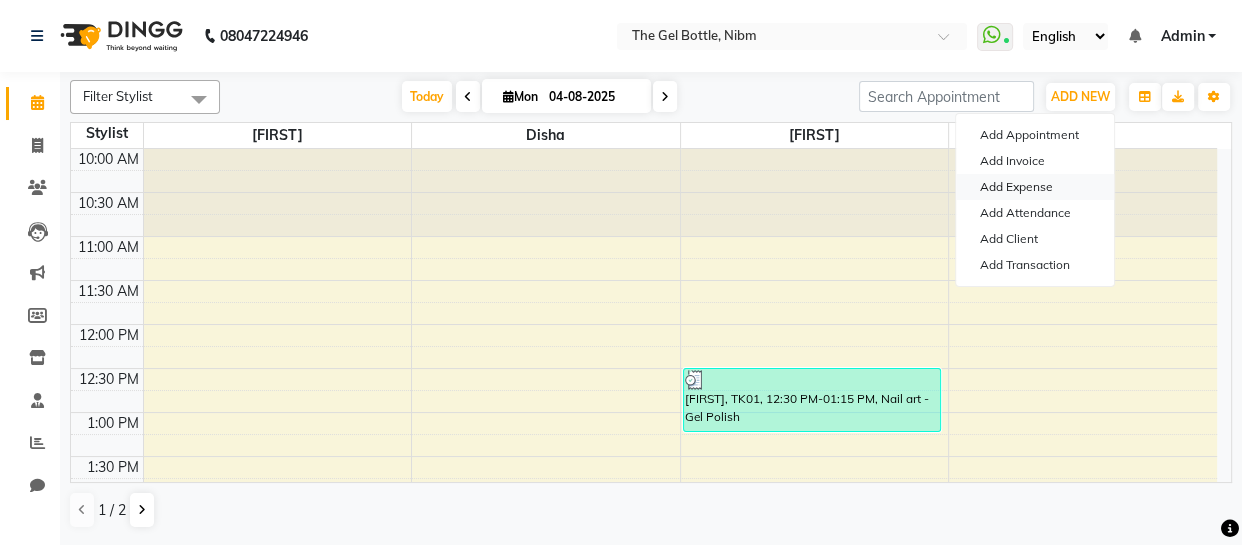 click on "Add Expense" at bounding box center [1035, 187] 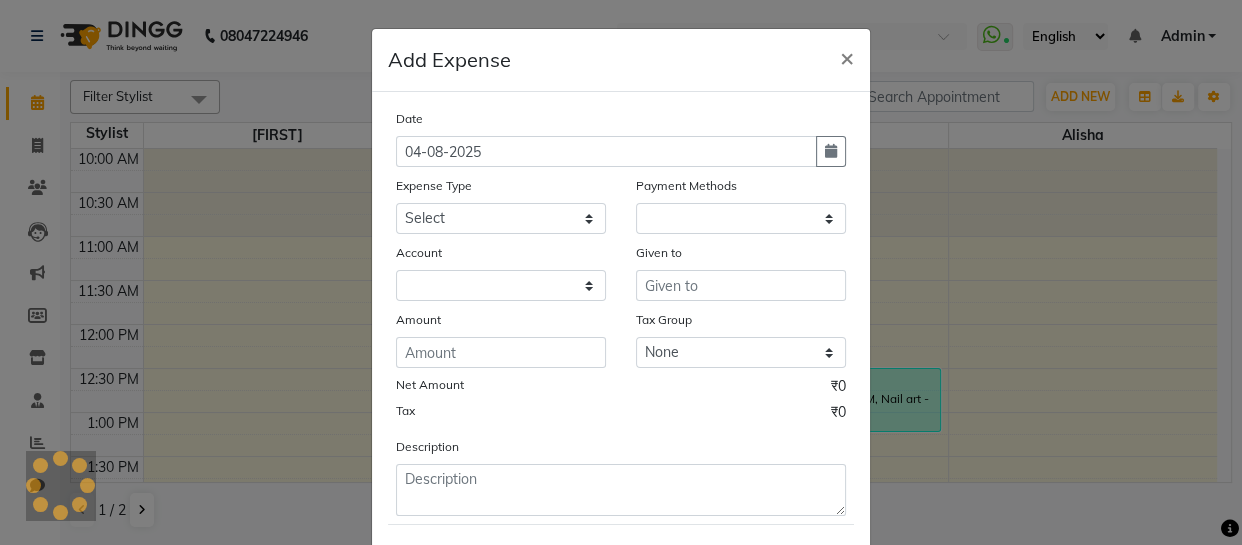 select on "1" 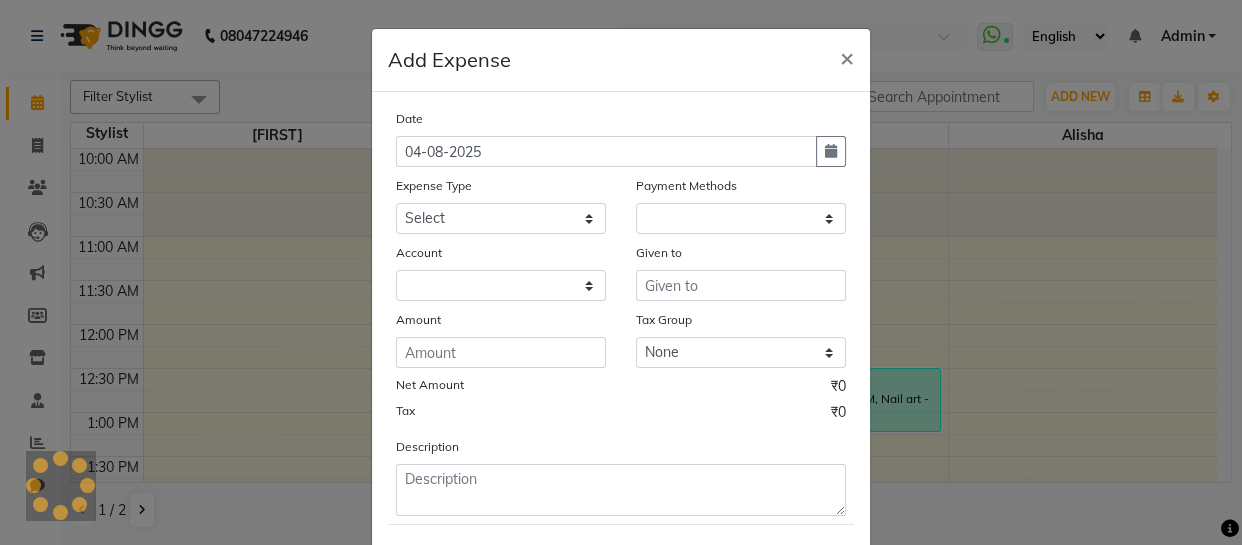 select on "6903" 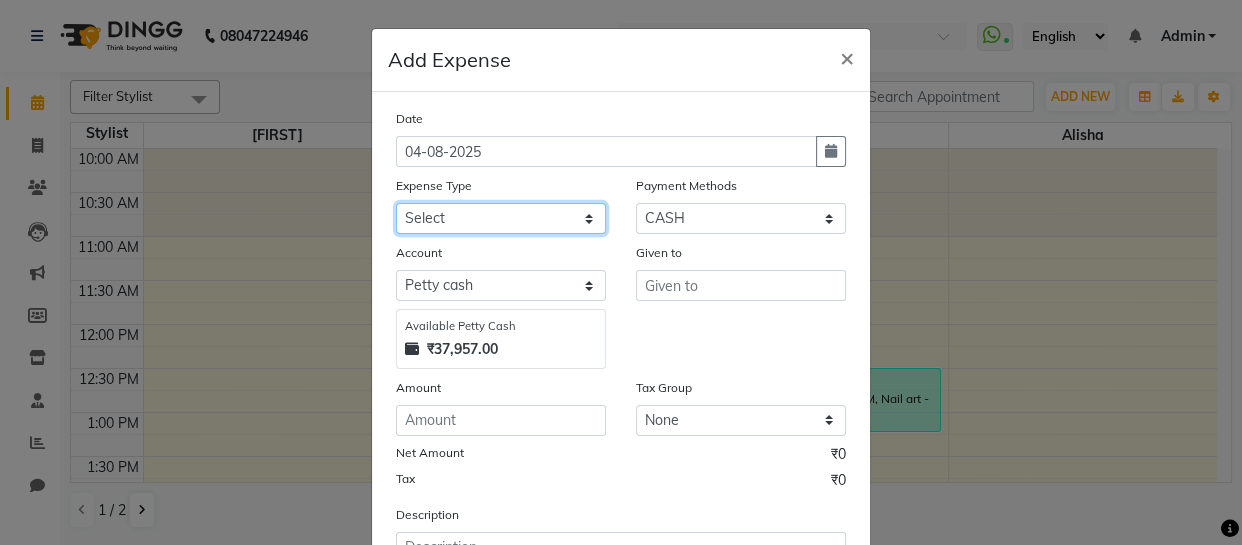 click on "Select Advance Salary Bank charges Car maintenance  Cash transfer to bank Cash transfer to hub Client Snacks Clinical charges Equipment Fuel Govt fee Incentive Insurance International purchase Loan Repayment Maintenance Marketing Miscellaneous MRA Other Pantry Product Rent Salary Staff Snacks Tax Tea & Refreshment Utilities" 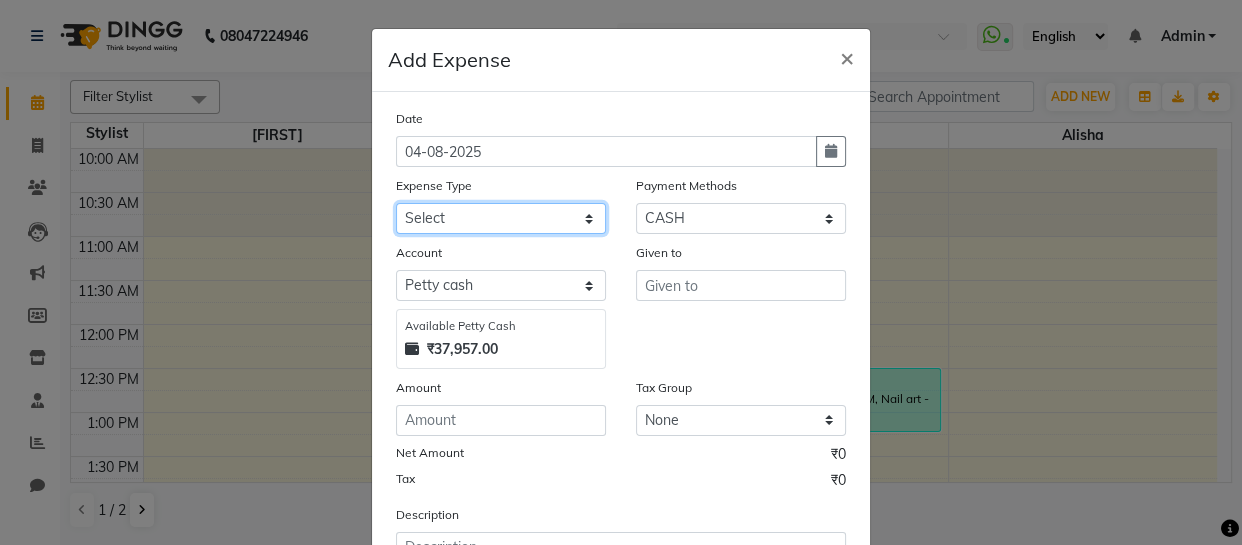 select on "9" 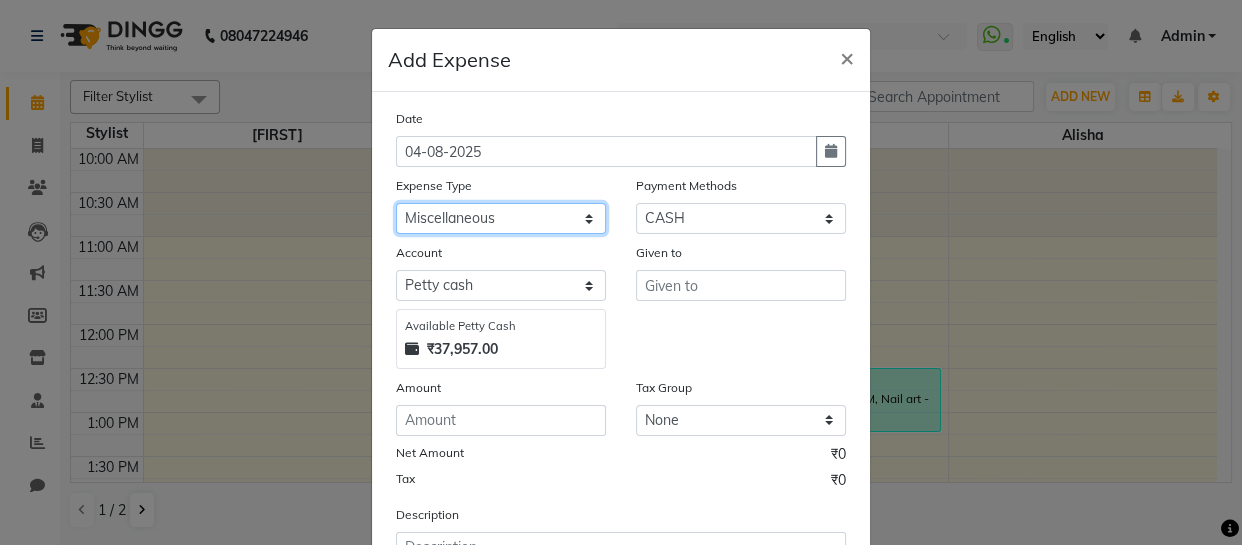 click on "Select Advance Salary Bank charges Car maintenance  Cash transfer to bank Cash transfer to hub Client Snacks Clinical charges Equipment Fuel Govt fee Incentive Insurance International purchase Loan Repayment Maintenance Marketing Miscellaneous MRA Other Pantry Product Rent Salary Staff Snacks Tax Tea & Refreshment Utilities" 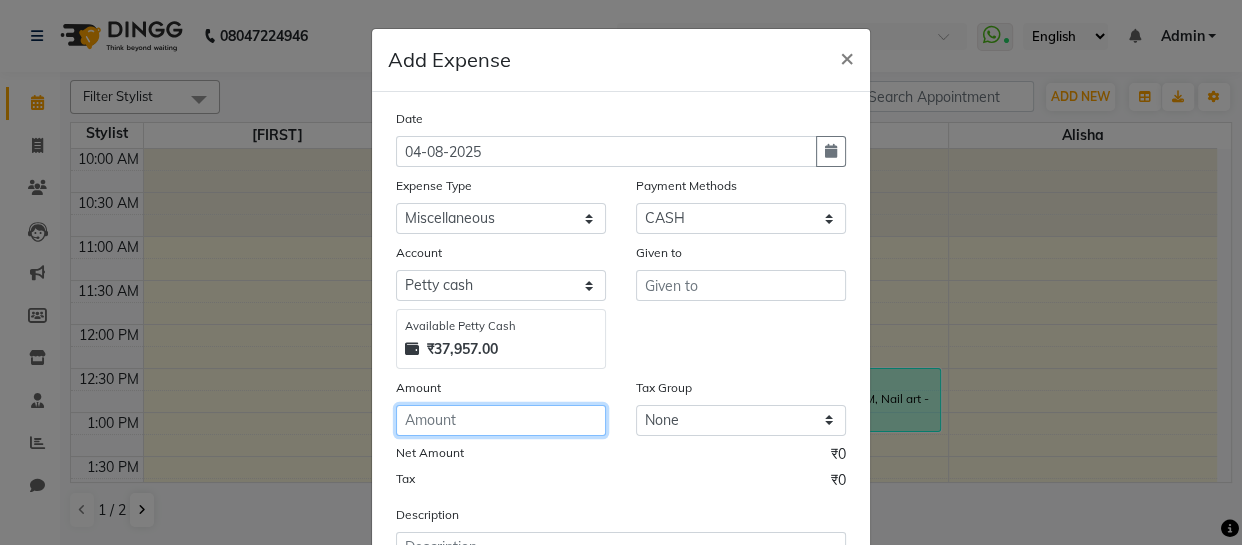 click 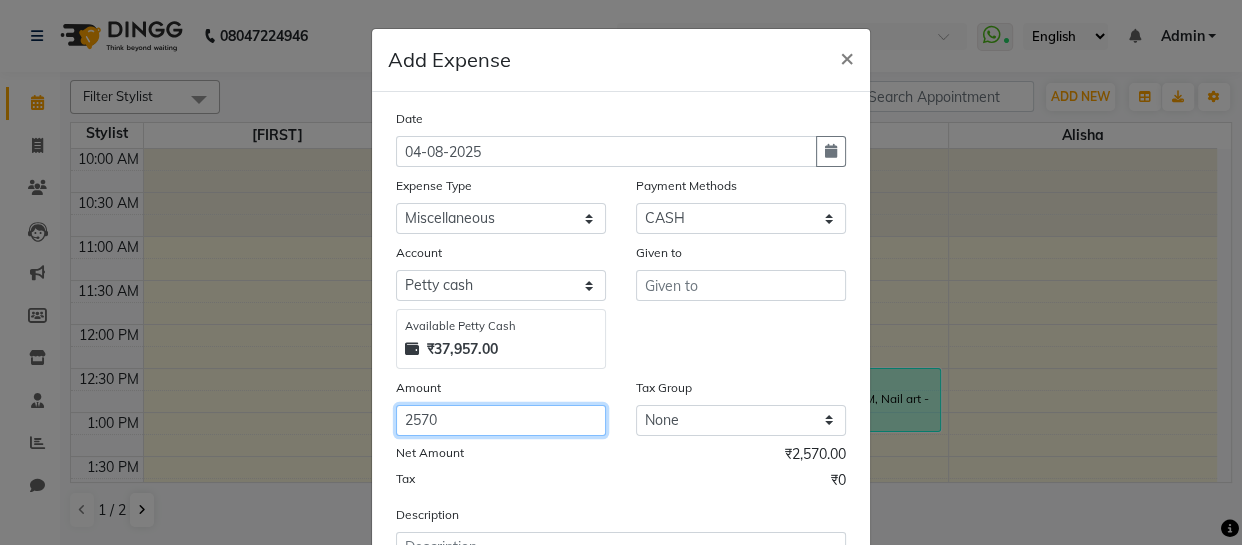 type on "2570" 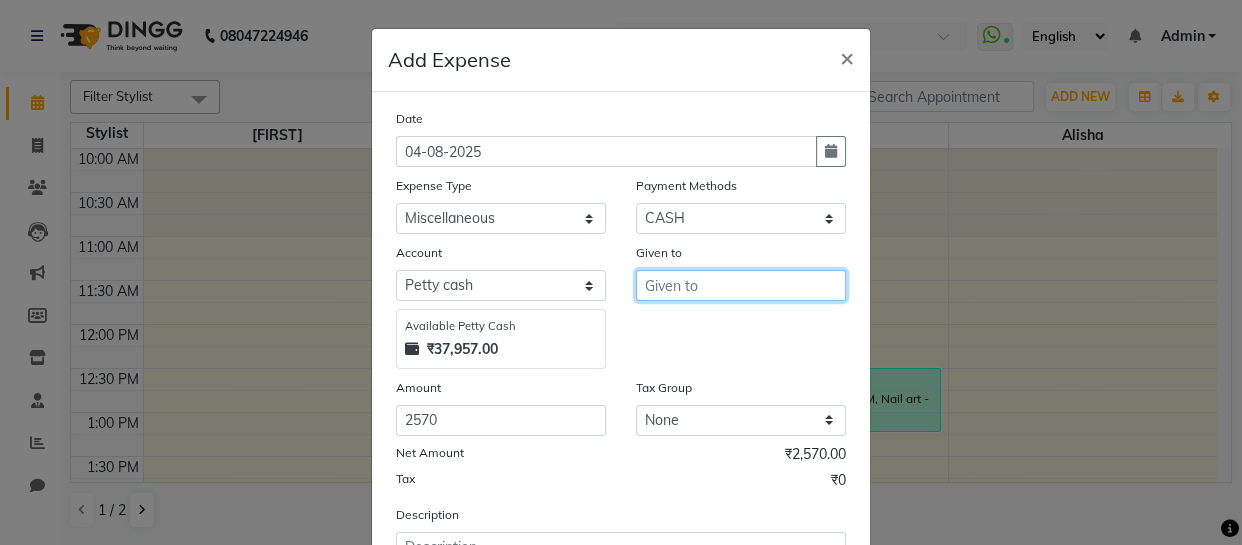 click at bounding box center [741, 285] 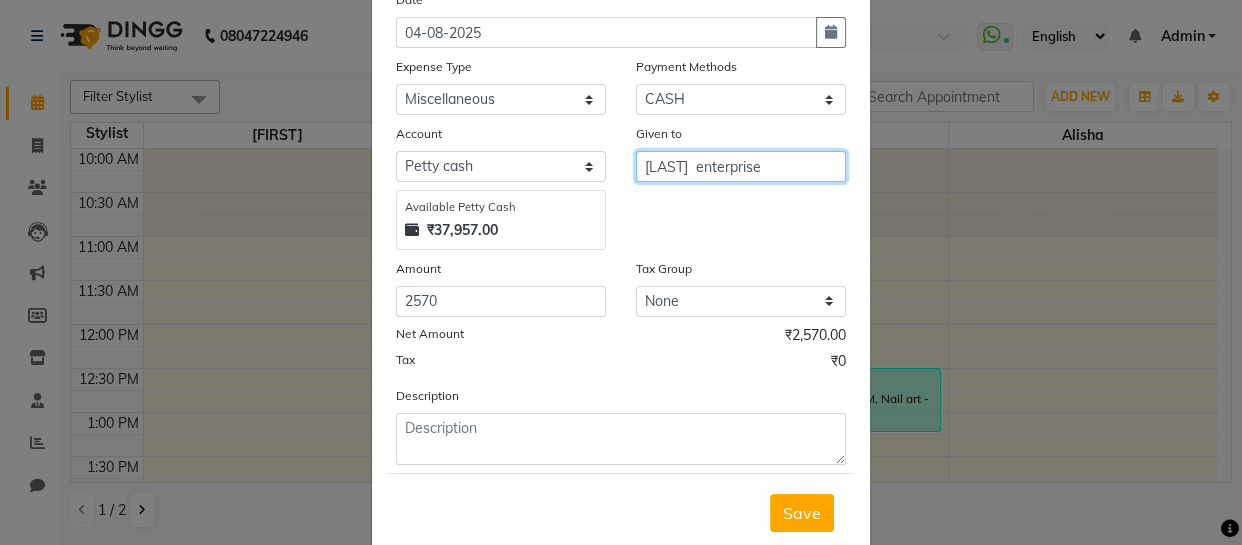 scroll, scrollTop: 173, scrollLeft: 0, axis: vertical 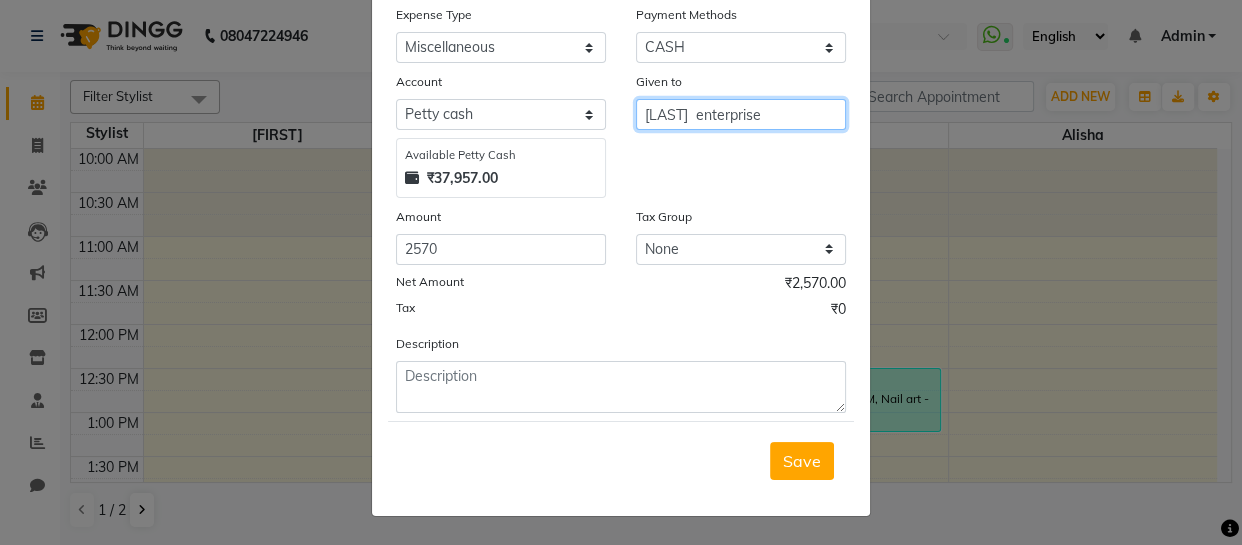 type on "[LAST]  enterprise" 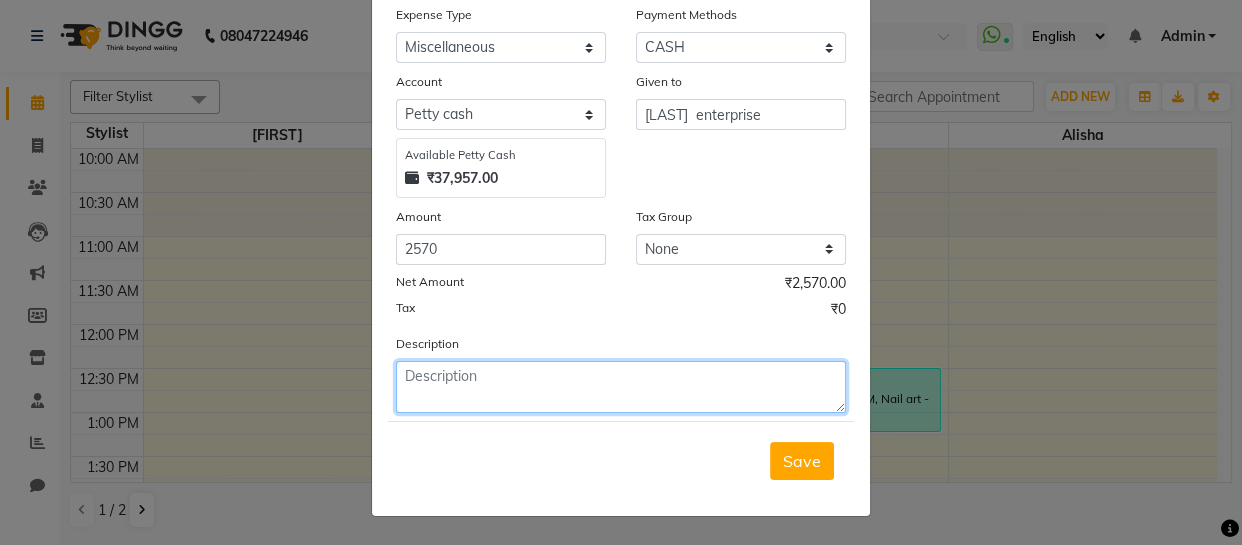 click 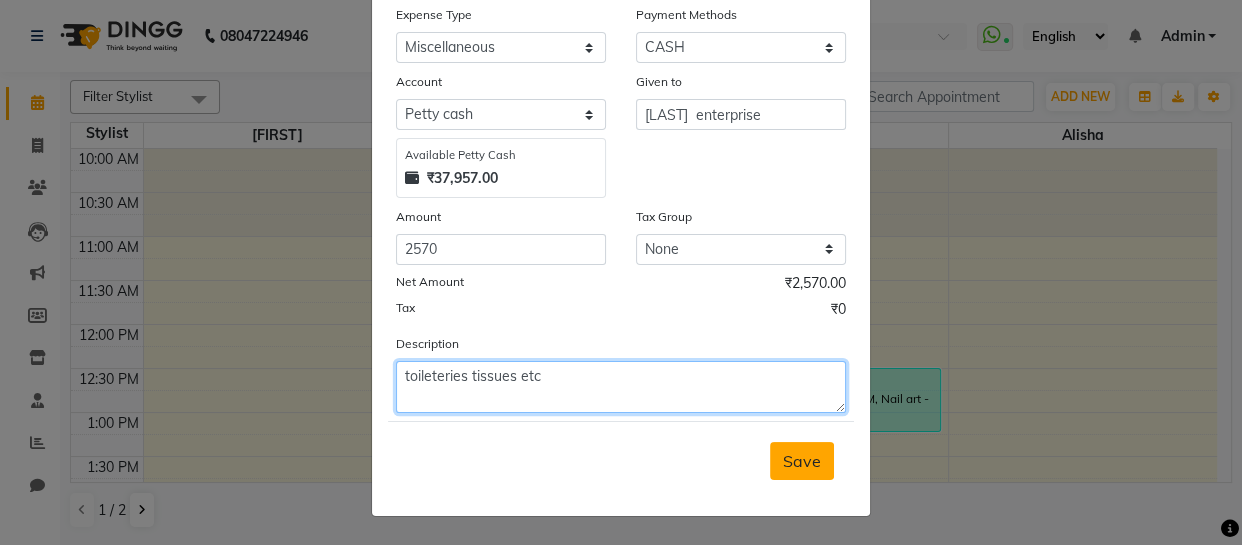 type on "toileteries tissues etc" 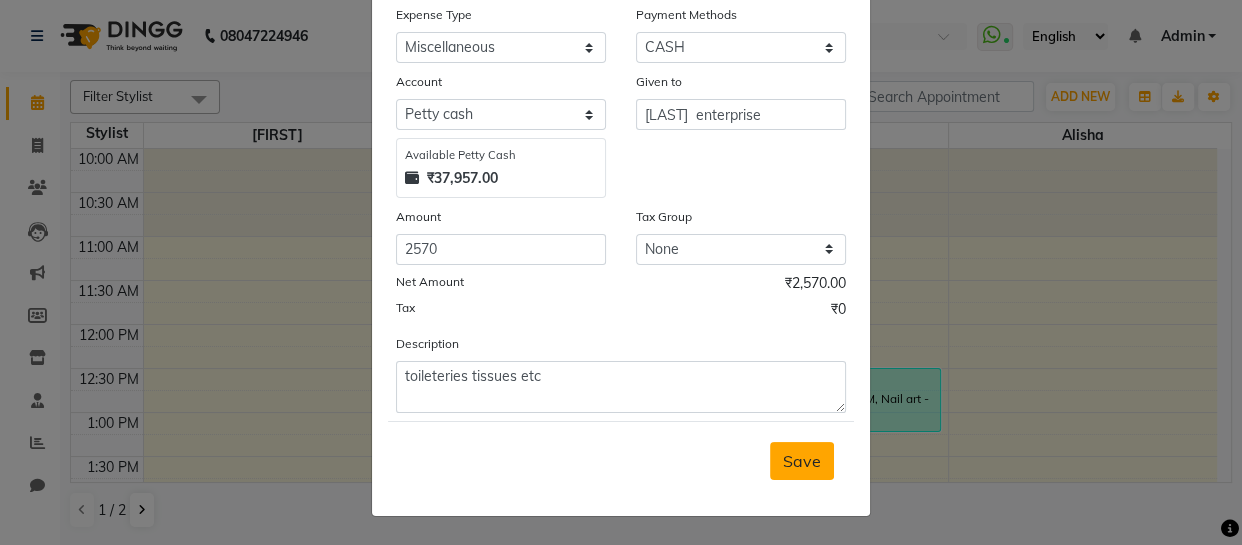 click on "Save" at bounding box center [802, 461] 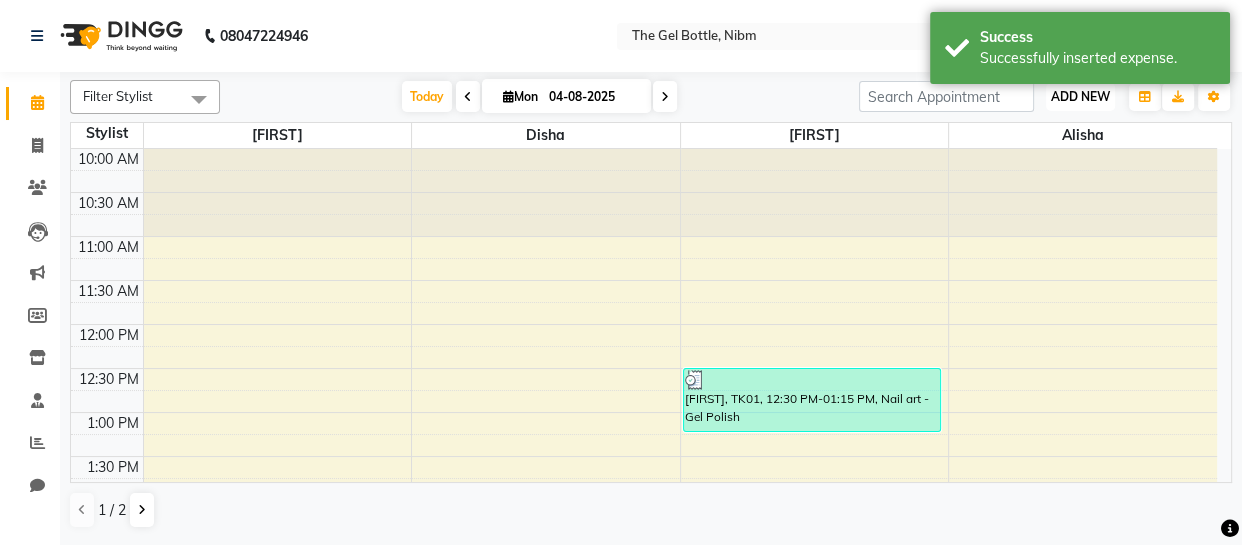 click on "ADD NEW" at bounding box center [1080, 96] 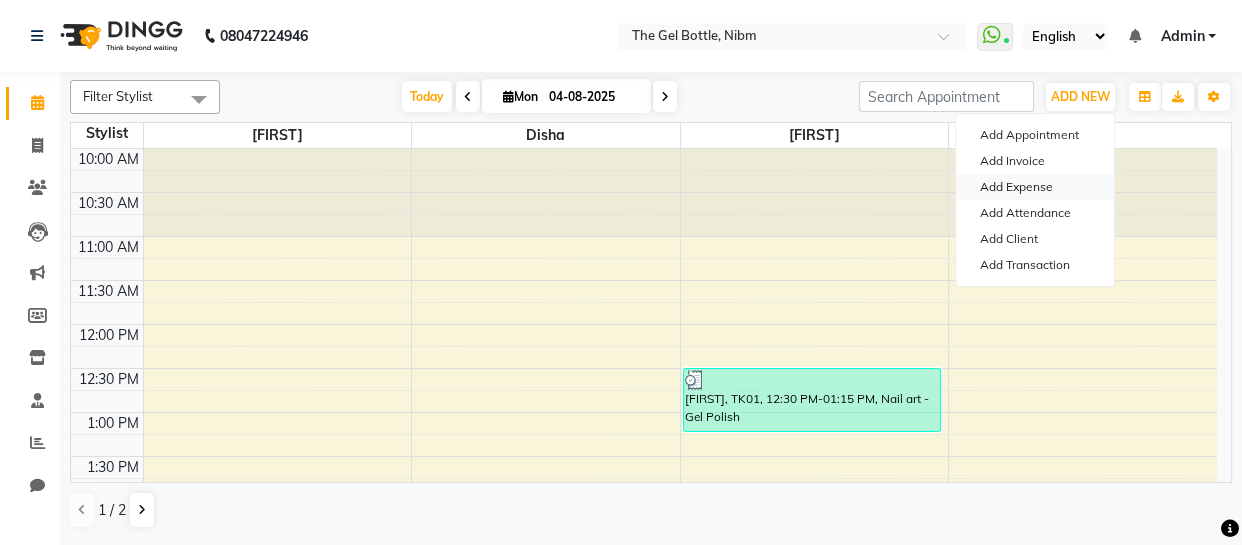 click on "Add Expense" at bounding box center (1035, 187) 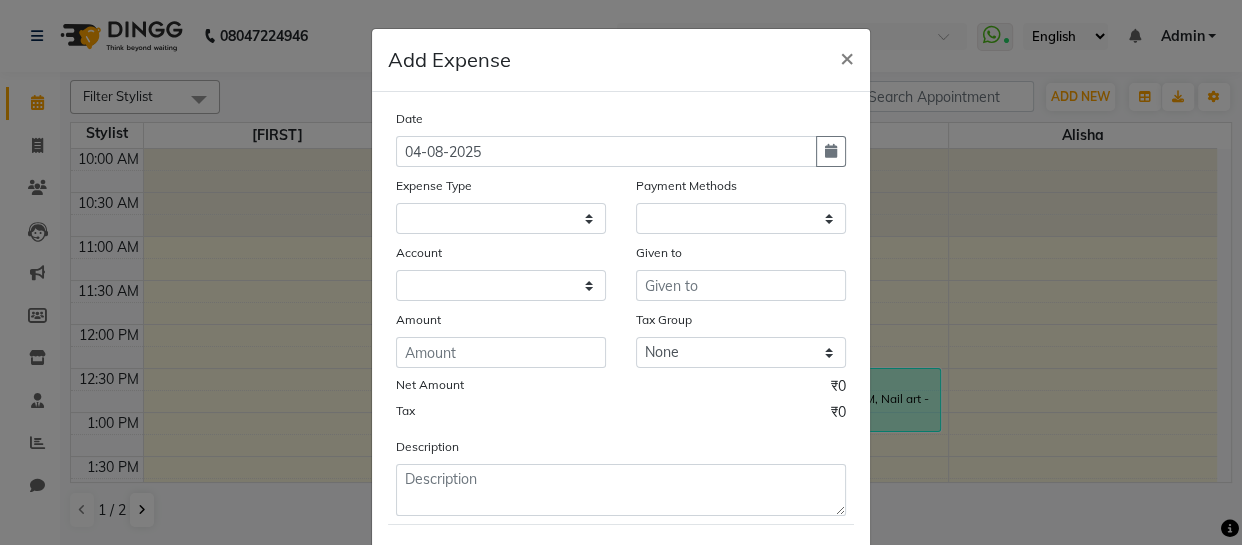 select on "1" 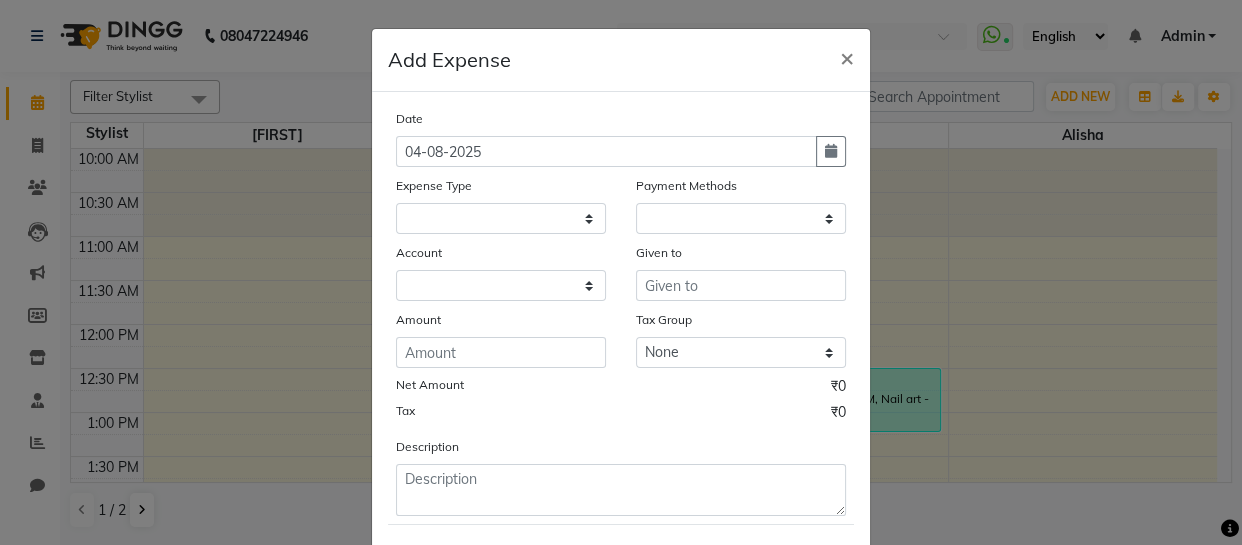 select on "6903" 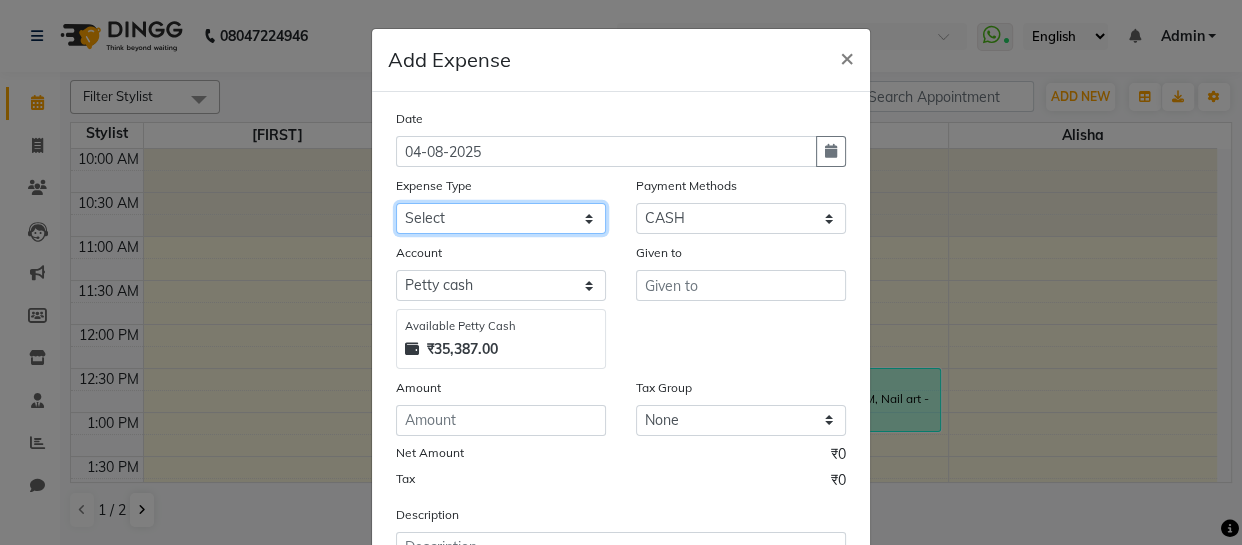 click on "Select Advance Salary Bank charges Car maintenance  Cash transfer to bank Cash transfer to hub Client Snacks Clinical charges Equipment Fuel Govt fee Incentive Insurance International purchase Loan Repayment Maintenance Marketing Miscellaneous MRA Other Pantry Product Rent Salary Staff Snacks Tax Tea & Refreshment Utilities" 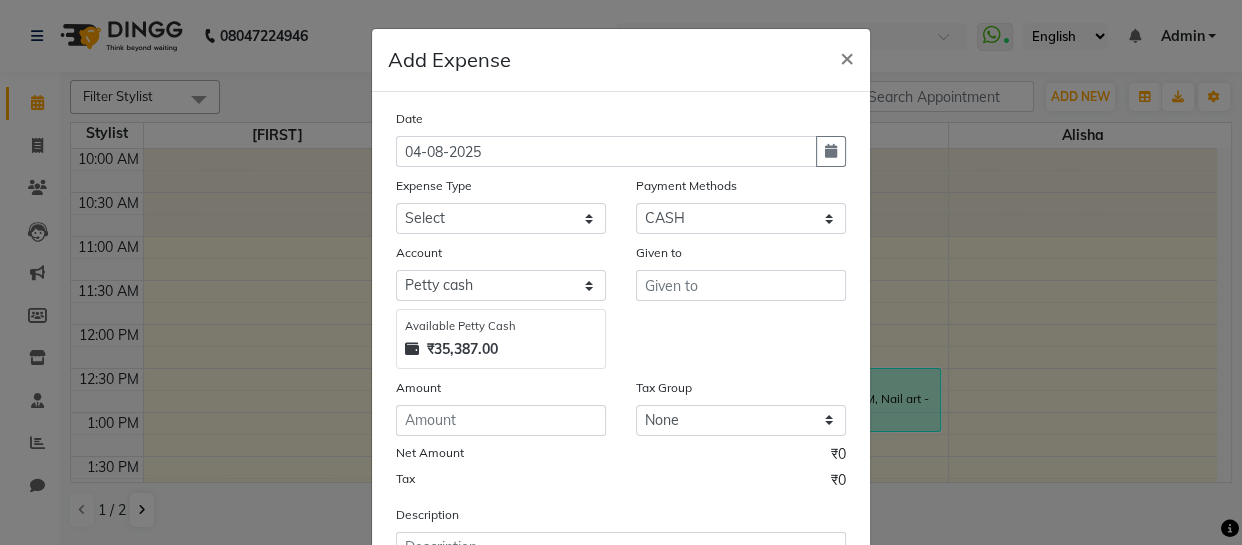 click on "Add Expense  × Date 04-08-2025 Expense Type Select Advance Salary Bank charges Car maintenance  Cash transfer to bank Cash transfer to hub Client Snacks Clinical charges Equipment Fuel Govt fee Incentive Insurance International purchase Loan Repayment Maintenance Marketing Miscellaneous MRA Other Pantry Product Rent Salary Staff Snacks Tax Tea & Refreshment Utilities Payment Methods Select CASH CARD ONLINE CUSTOM GPay PayTM PhonePe UPI NearBuy Points Wallet Loan BharatPay Cheque MosamBee MI Voucher Bank Family Visa Card Master Card Prepaid Package Voucher Gift Card BharatPay Card UPI BharatPay Other Cards Juice by MCB MyT Money MariDeal DefiDeal Deal.mu THD TCL CEdge Card M UPI M UPI Axis UPI Union Card (Indian Bank) Card (DL Bank) RS BTC Wellnessta Razorpay Complimentary Nift Spa Finder Spa Week Venmo BFL LoanTap SaveIN GMoney ATH Movil On Account Chamber Gift Card Trade Comp Donation Card on File Envision BRAC Card City Card bKash Credit Card Debit Card Shoutlo LUZO Jazz Cash AmEx Discover Tabby Online W" 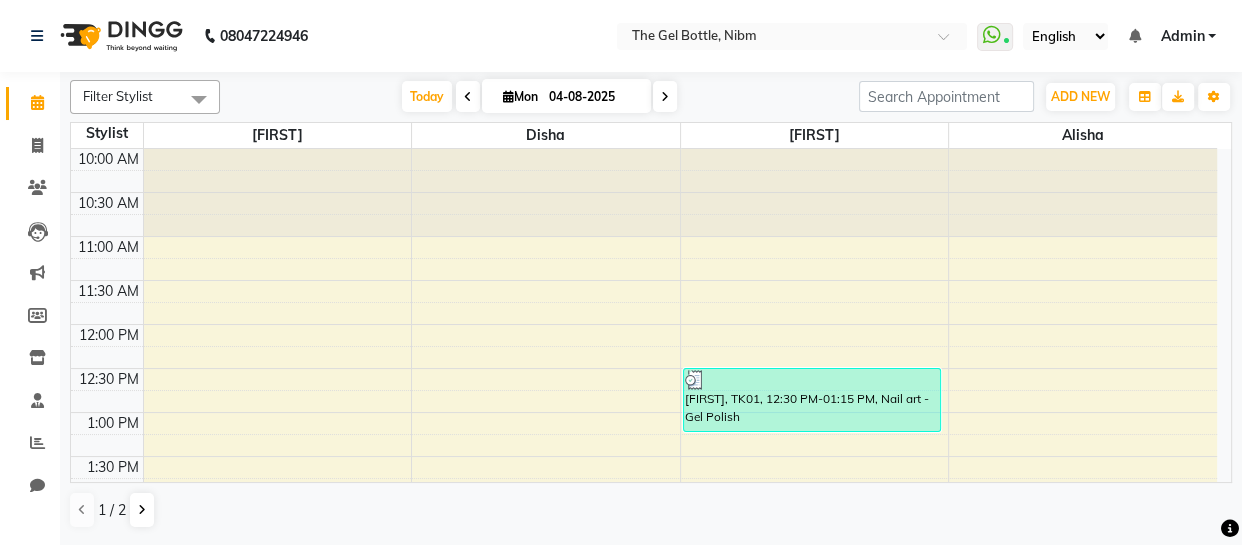 click at bounding box center (665, 97) 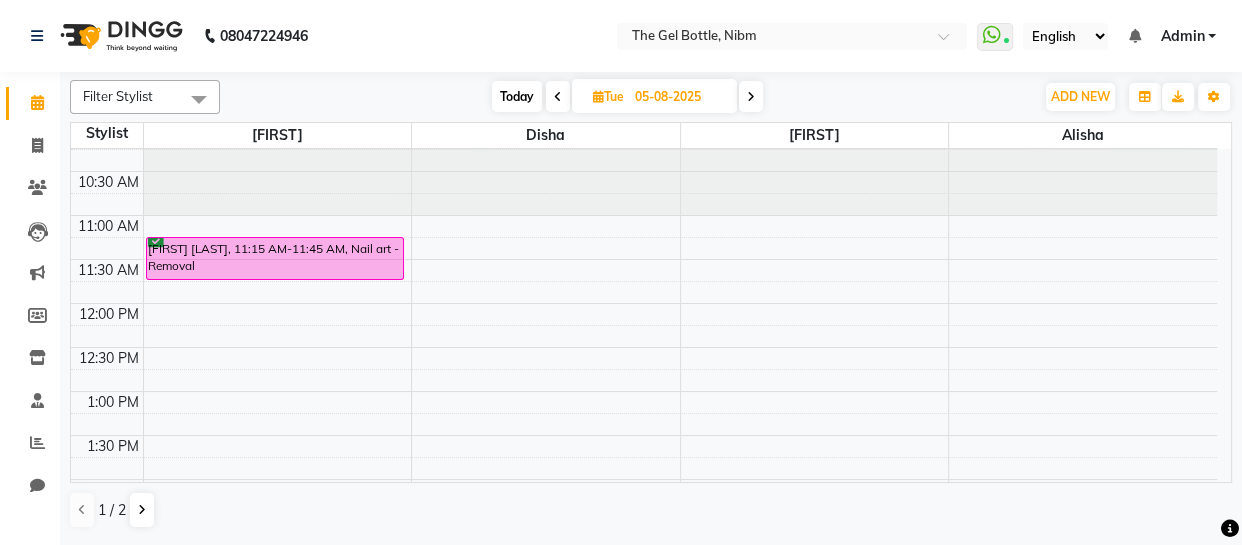 scroll, scrollTop: 0, scrollLeft: 0, axis: both 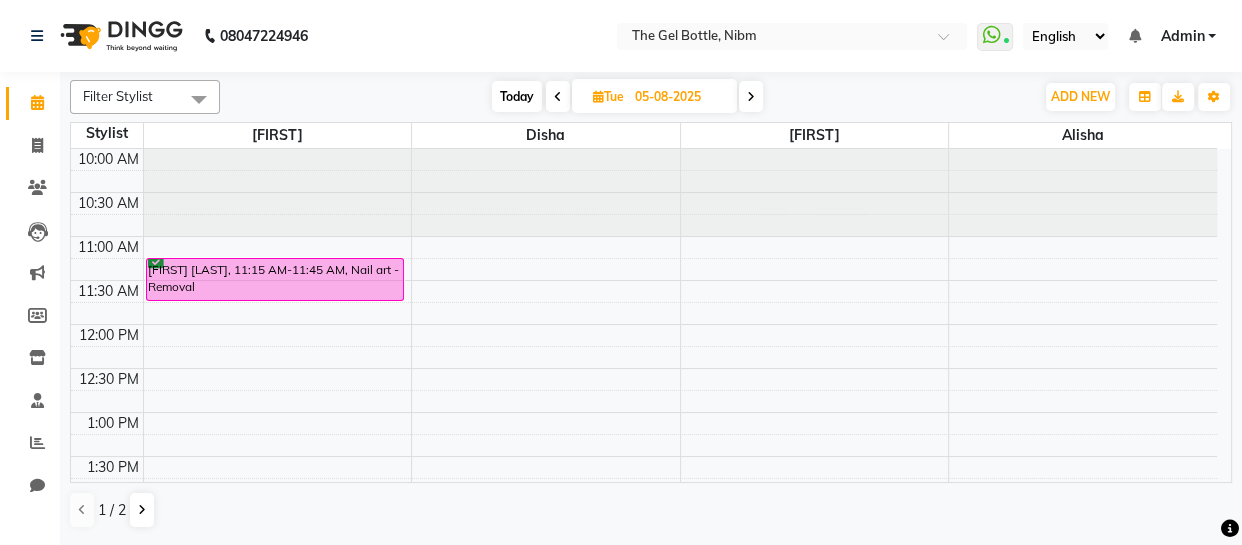 click at bounding box center [558, 97] 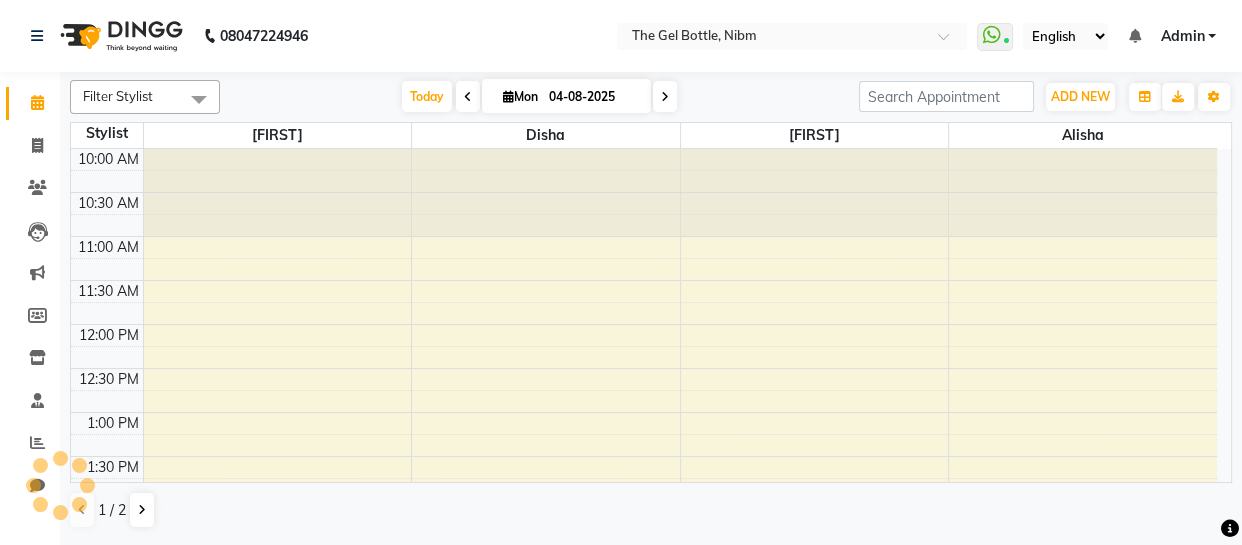 scroll, scrollTop: 630, scrollLeft: 0, axis: vertical 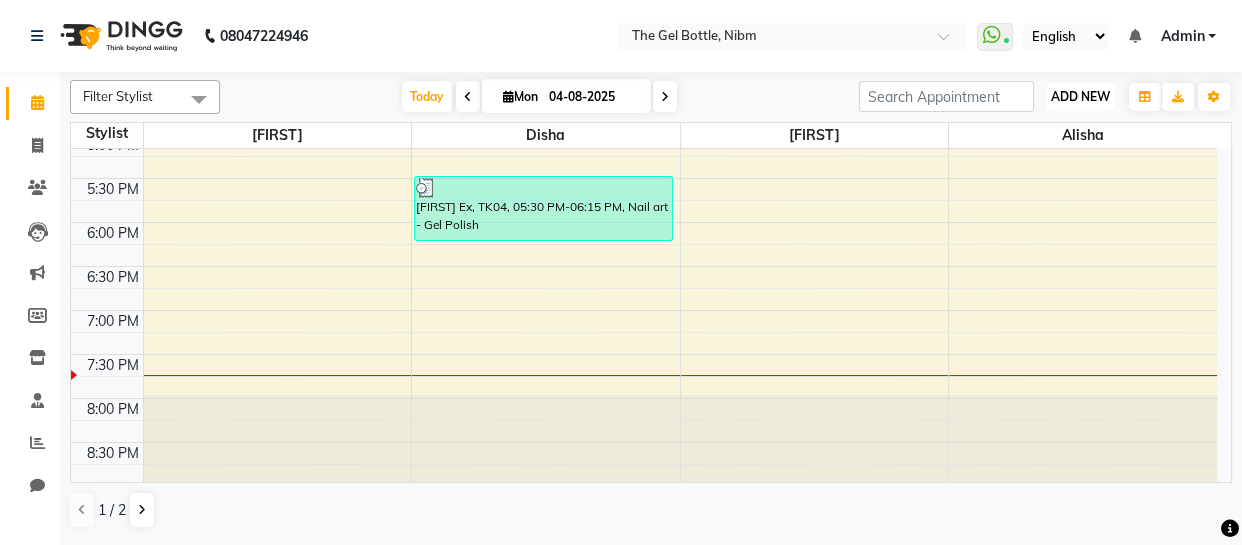 click on "ADD NEW" at bounding box center (1080, 96) 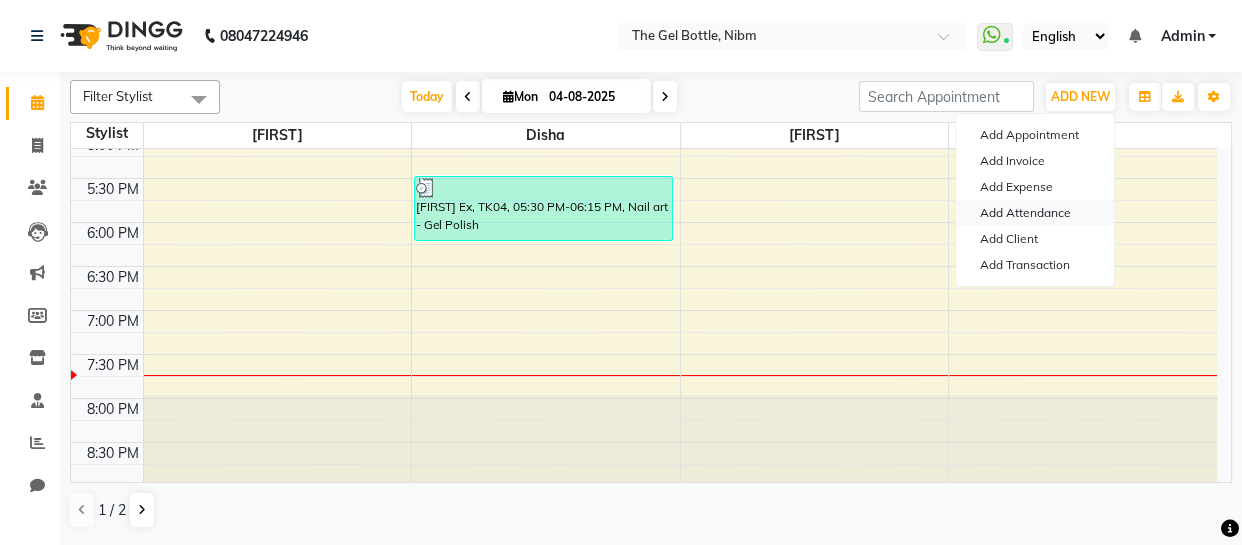 click on "Add Attendance" at bounding box center (1035, 213) 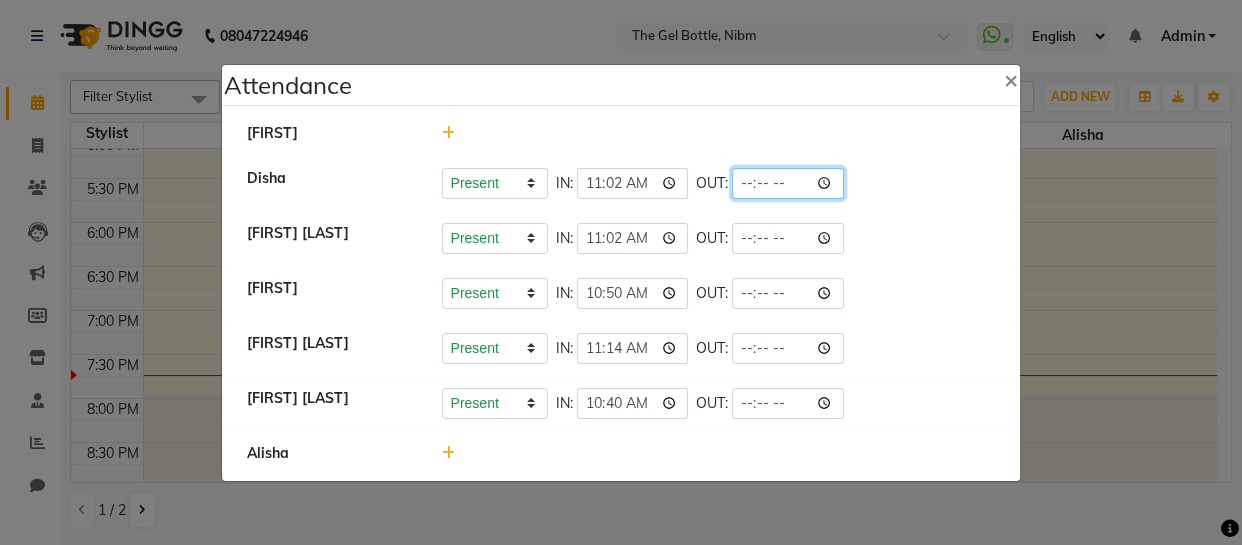 click 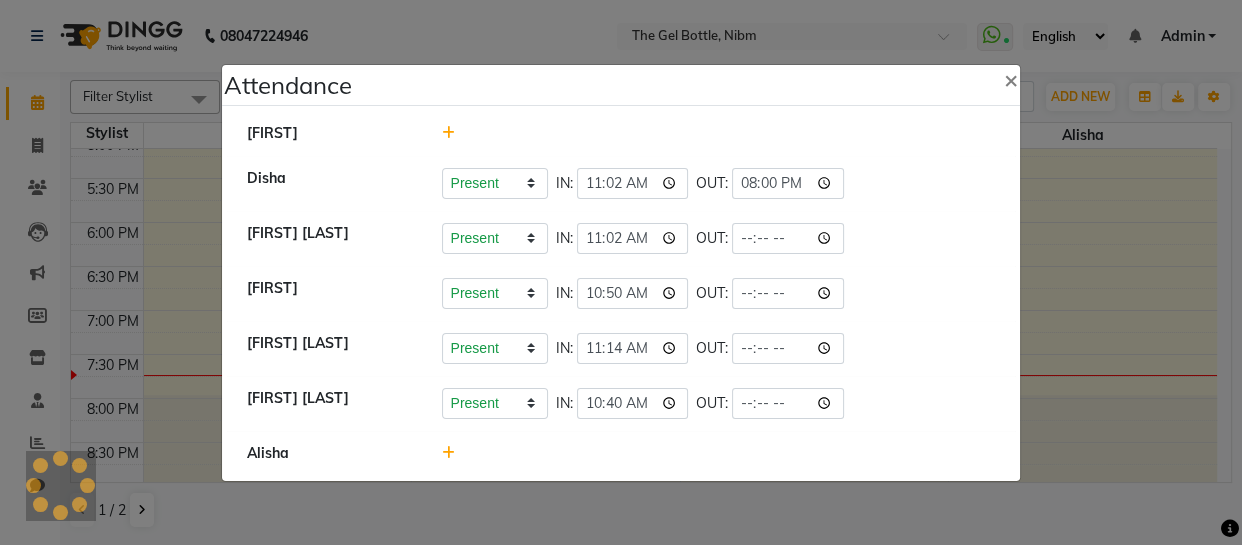 click on "Present   Absent   Late   Half Day   Weekly Off  IN:  11:02 OUT:  20:00" 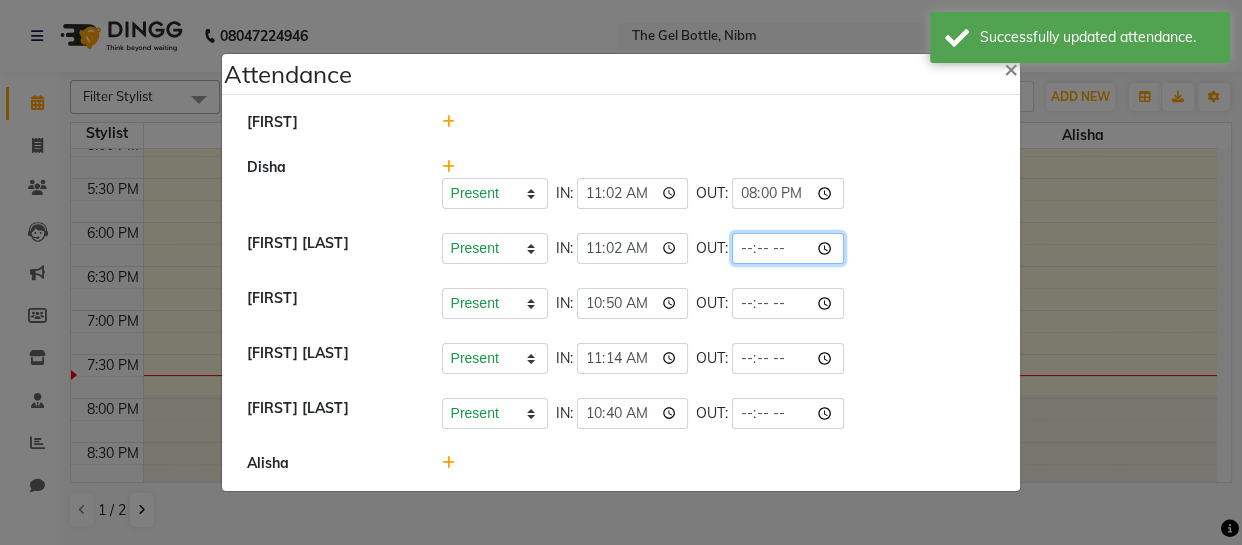 click 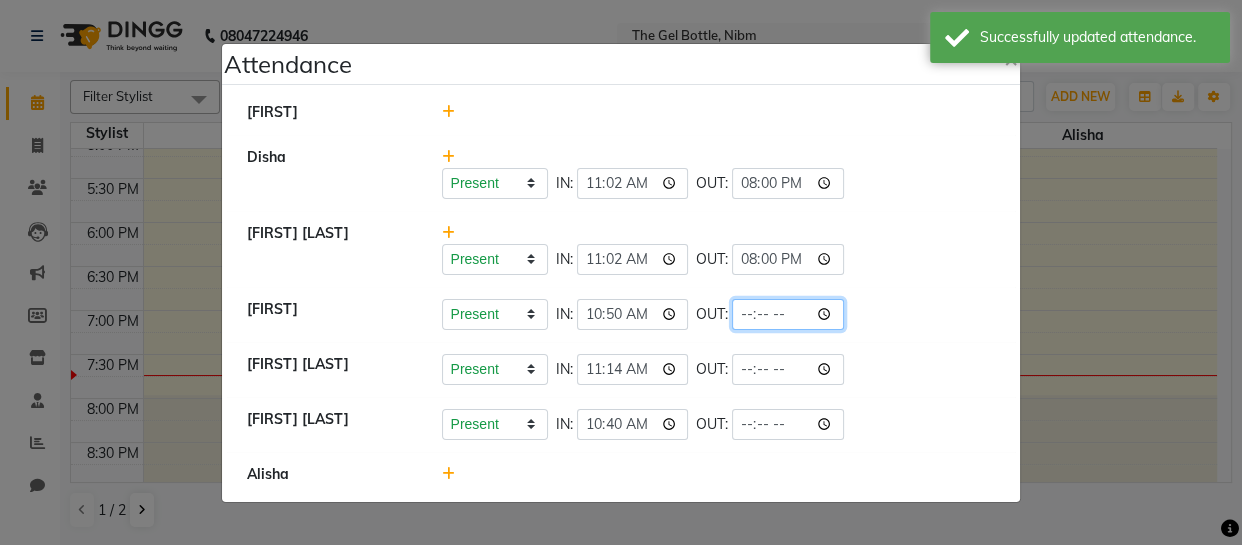 click 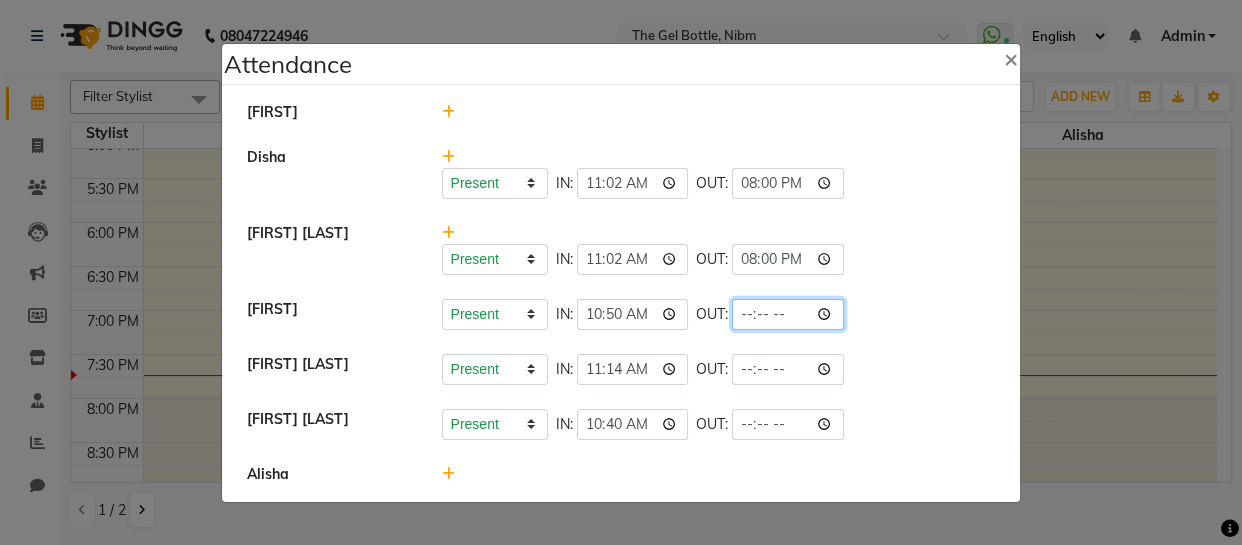type on "20:00" 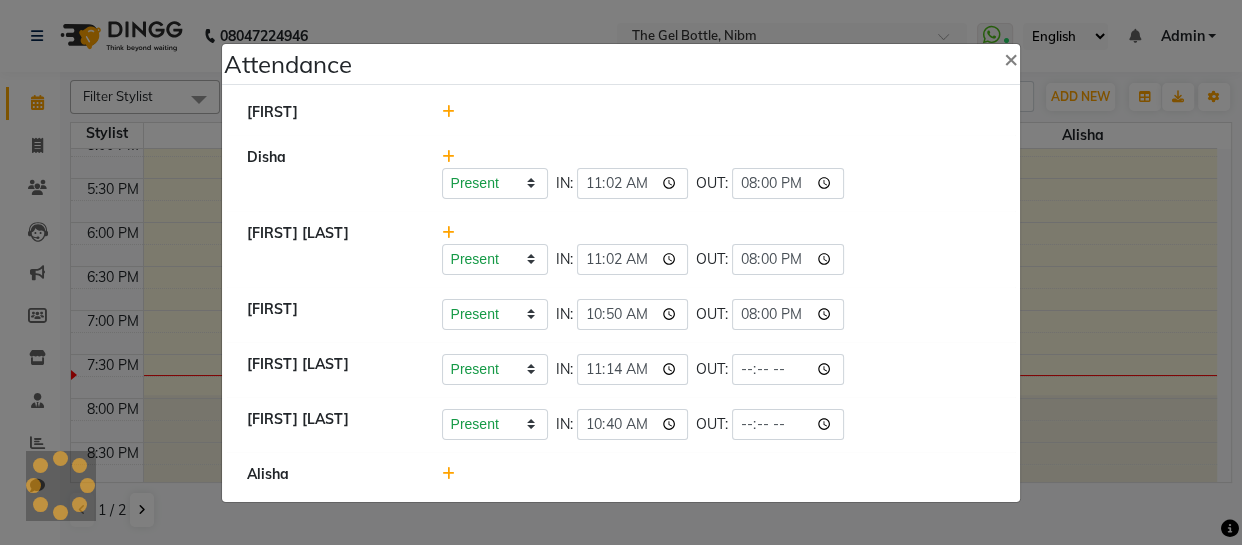 click on "Present   Absent   Late   Half Day   Weekly Off  IN:  10:50 OUT:  20:00" 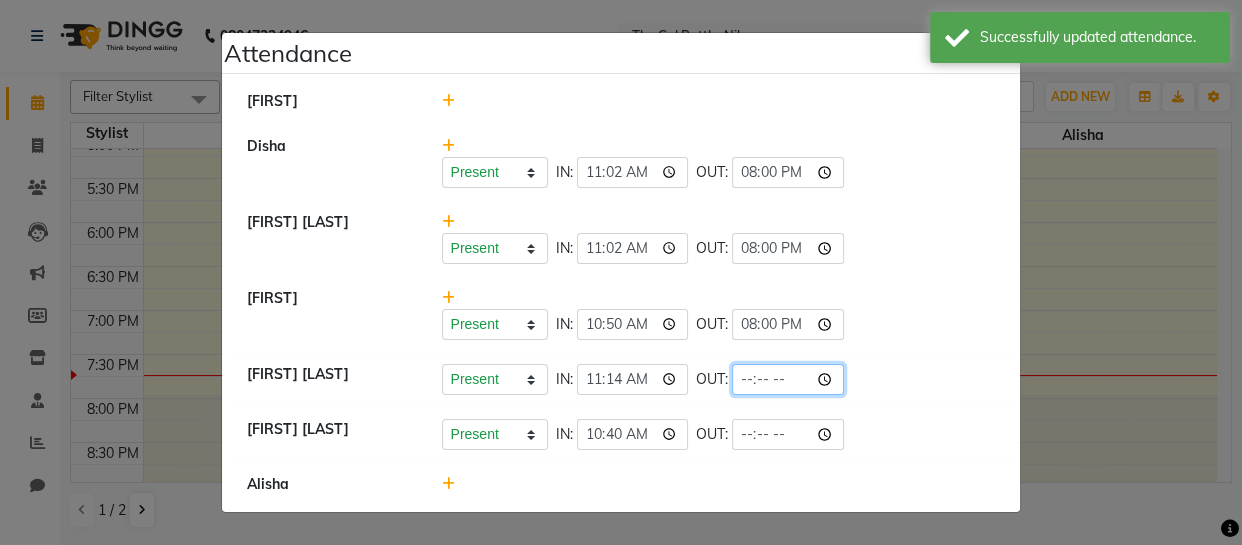 click 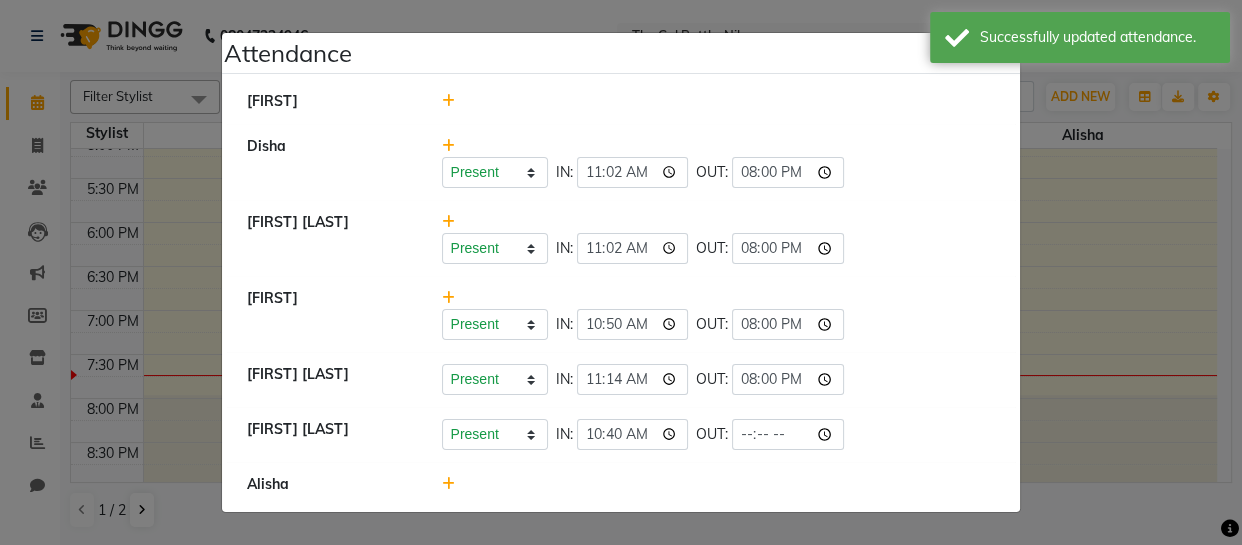 click on "Present   Absent   Late   Half Day   Weekly Off  IN:  11:14 OUT:  20:00" 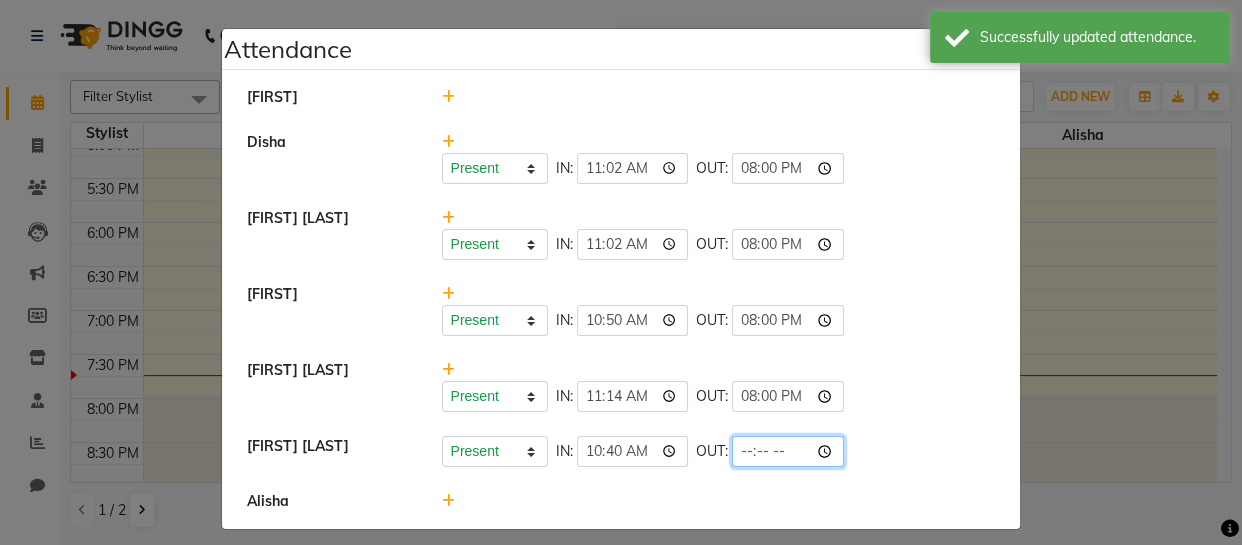 click 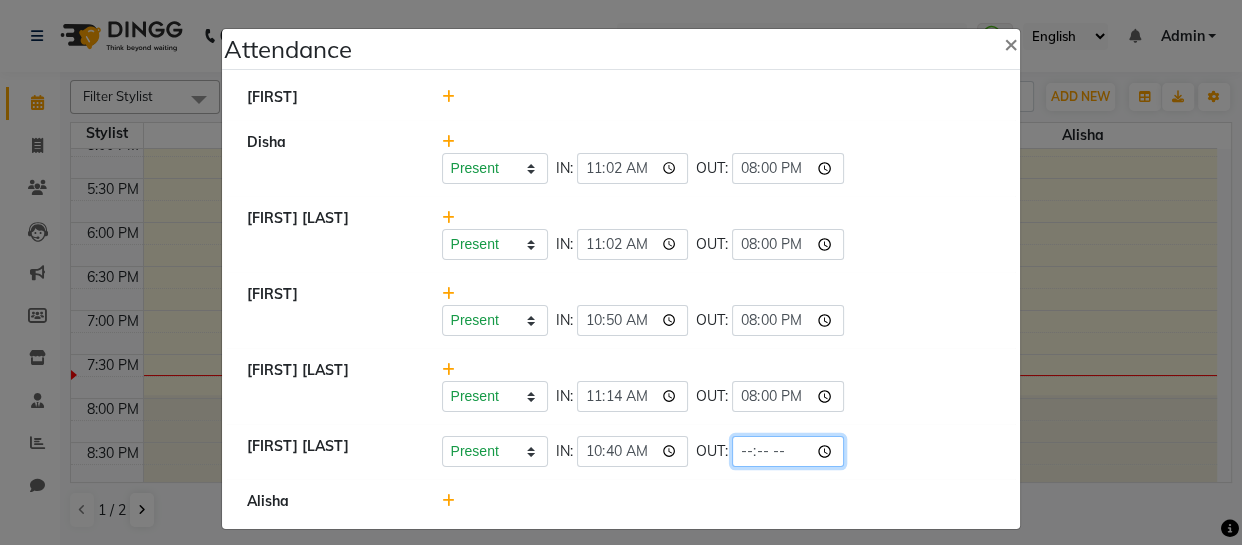 type on "20:00" 